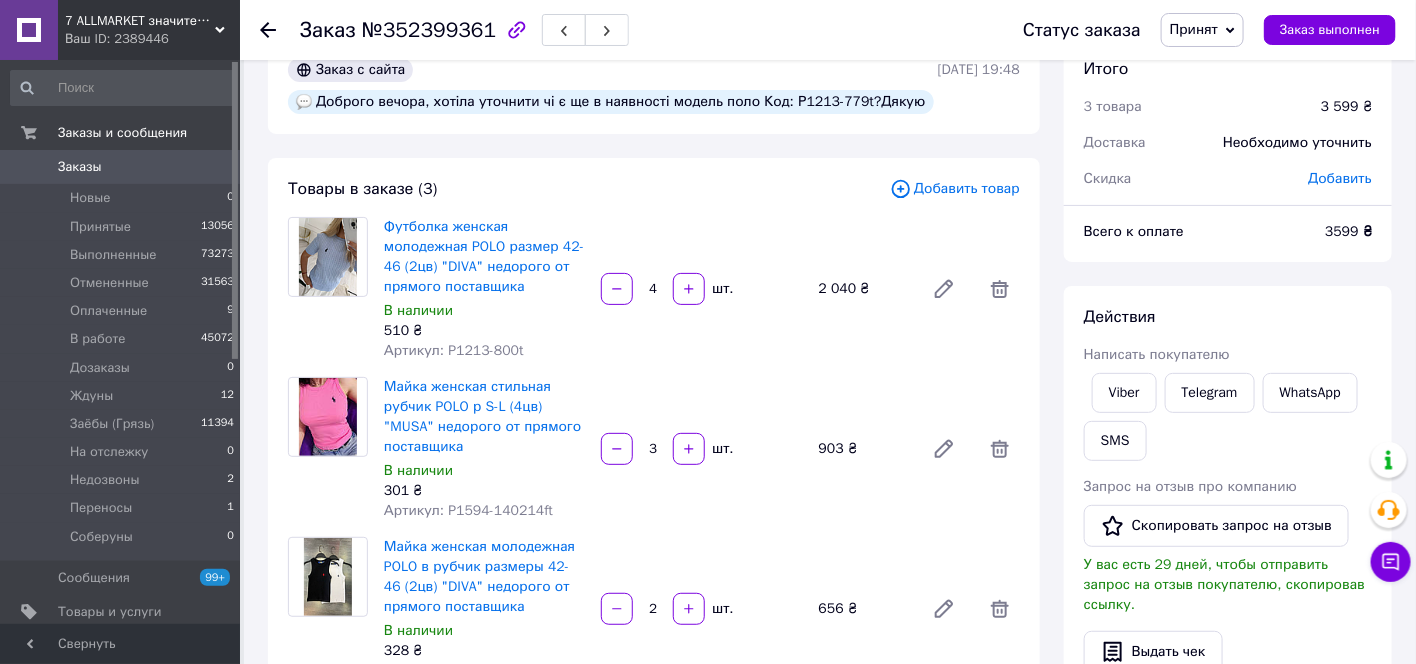 scroll, scrollTop: 0, scrollLeft: 0, axis: both 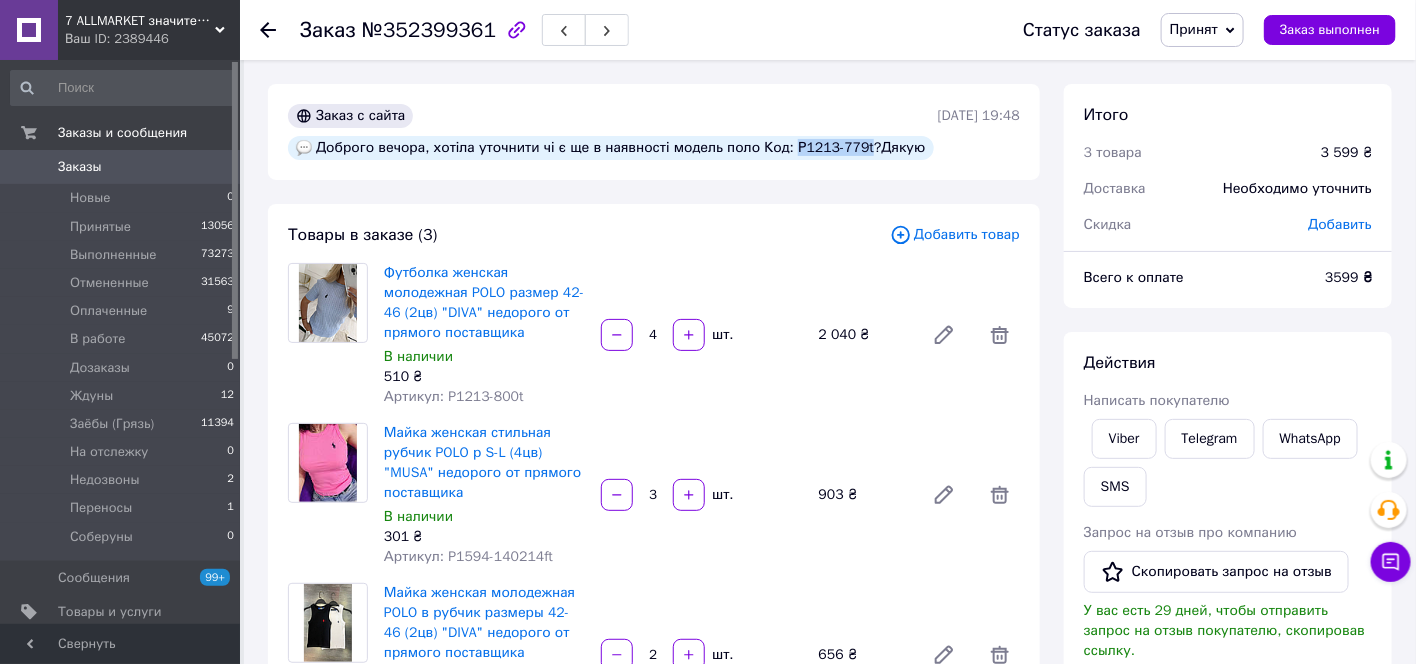 drag, startPoint x: 783, startPoint y: 151, endPoint x: 846, endPoint y: 148, distance: 63.07139 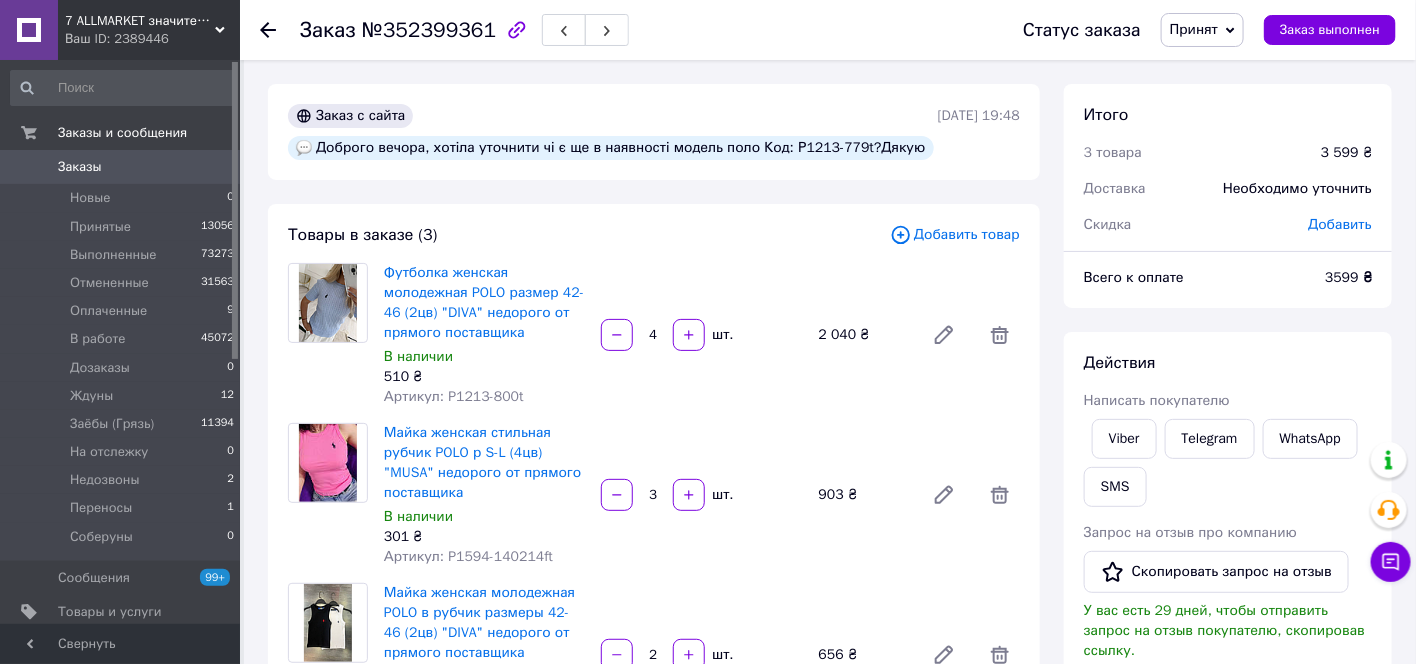 click on "Добавить товар" at bounding box center (955, 235) 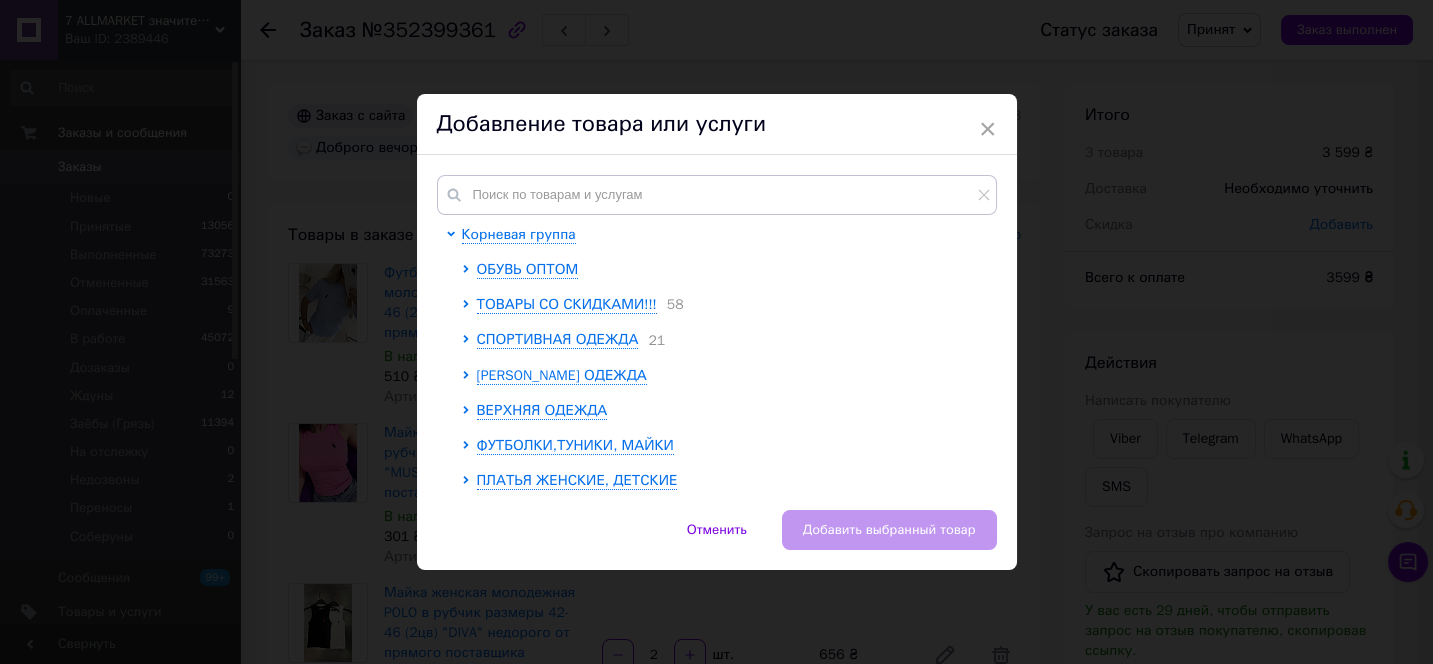 click on "Корневая группа ОБУВЬ ОПТОМ ТОВАРЫ СО СКИДКАМИ!!! 58 СПОРТИВНАЯ ОДЕЖДА 21 ДЖИНСОВАЯ ОДЕЖДА ВЕРХНЯЯ ОДЕЖДА ФУТБОЛКИ,ТУНИКИ, МАЙКИ ПЛАТЬЯ ЖЕНСКИЕ, ДЕТСКИЕ СУМКИ, КОШЕЛЬКИ, РЮКЗАКИ, ЧЕМОДАНЫ 4 СВИТЕРА, КОФТЫ, КАРДИГАНЫ, БАТНИКИ... ГОЛОВНЫЕ  УБОРЫ И ШАРФЫ БРЮКИ, ЛЕГГИНСЫ ЖЕНСКИЕ, ДЕТСКИЕ 15 ЖЕНСКИЕ КОСТЮМЫ 1 ДЕТСКИЕ КОСТЮМЫ И КОМПЛЕКТЫ ОПТОМ 4 ОДЕЖДА ДЛЯ ДОМА И СНА ПОСТЕЛЬНОЕ БЕЛЬЕ и ПОЛОТЕНЦА НИЖНЕЕ БЕЛЬЕ, КОЛГОТЫ, НОСКИ 2 РУБАШКИ БЛУЗКИ МУЖСКИЕ ЖЕНСКИЕ КУПАЛЬНИКИ И ПЛАВКИ РЕМНИ ПОДТЯЖКИ ГАЛСТУКИ ОПТОМ ЮБКИ ЖЕНСКИЕ ДЕТСКИЕ оптом и в розницу" at bounding box center [717, 332] 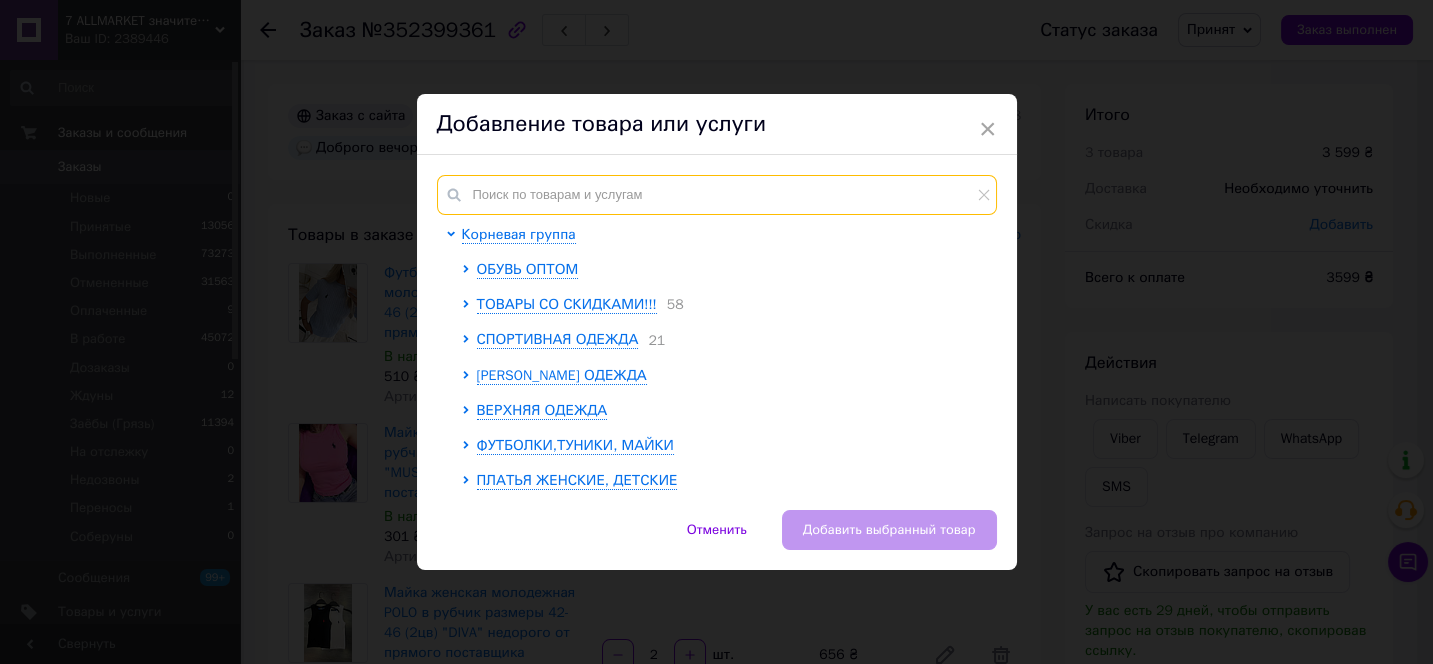 click at bounding box center (717, 195) 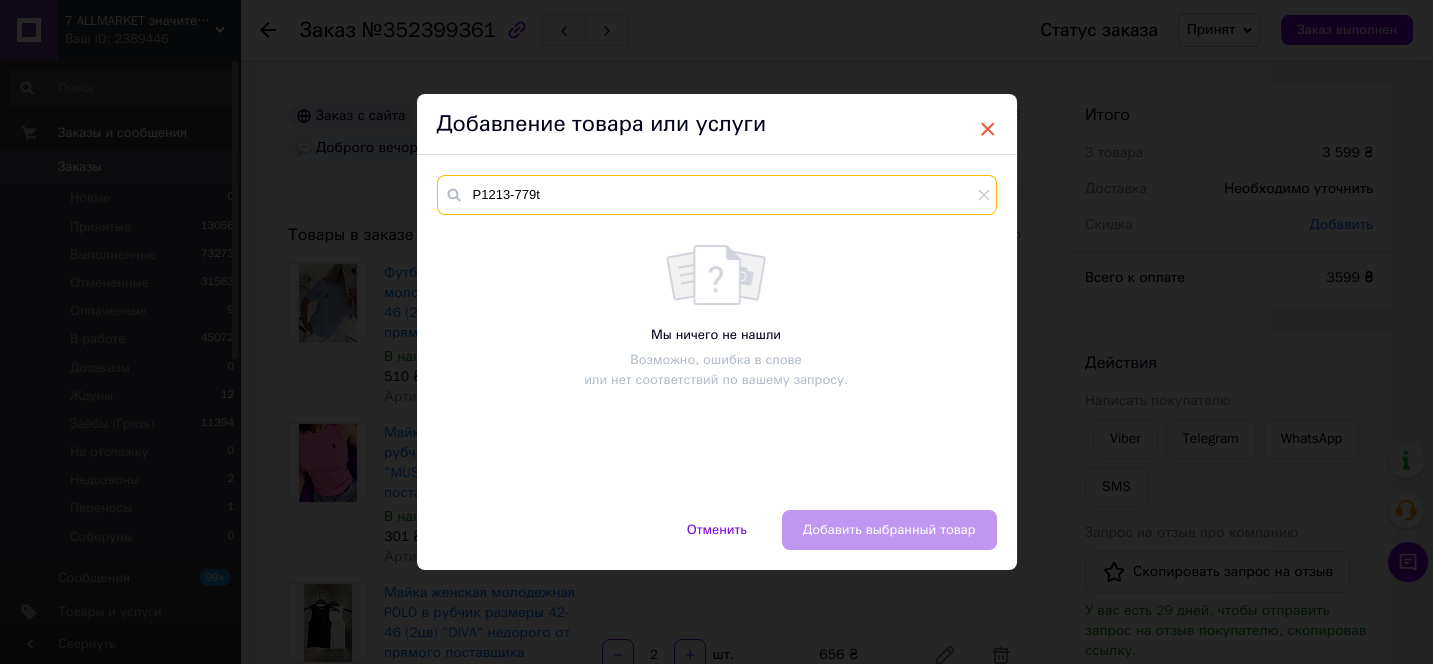 type on "Р1213-779t" 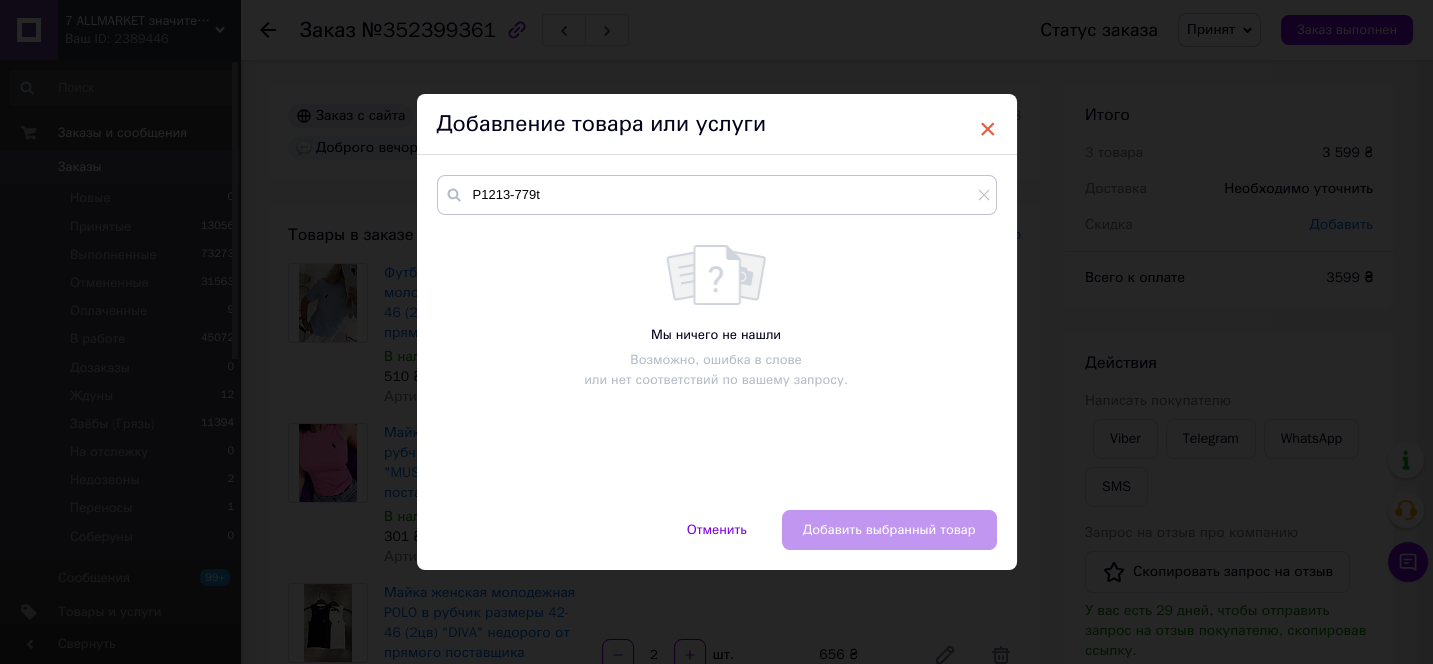 click on "×" at bounding box center [988, 129] 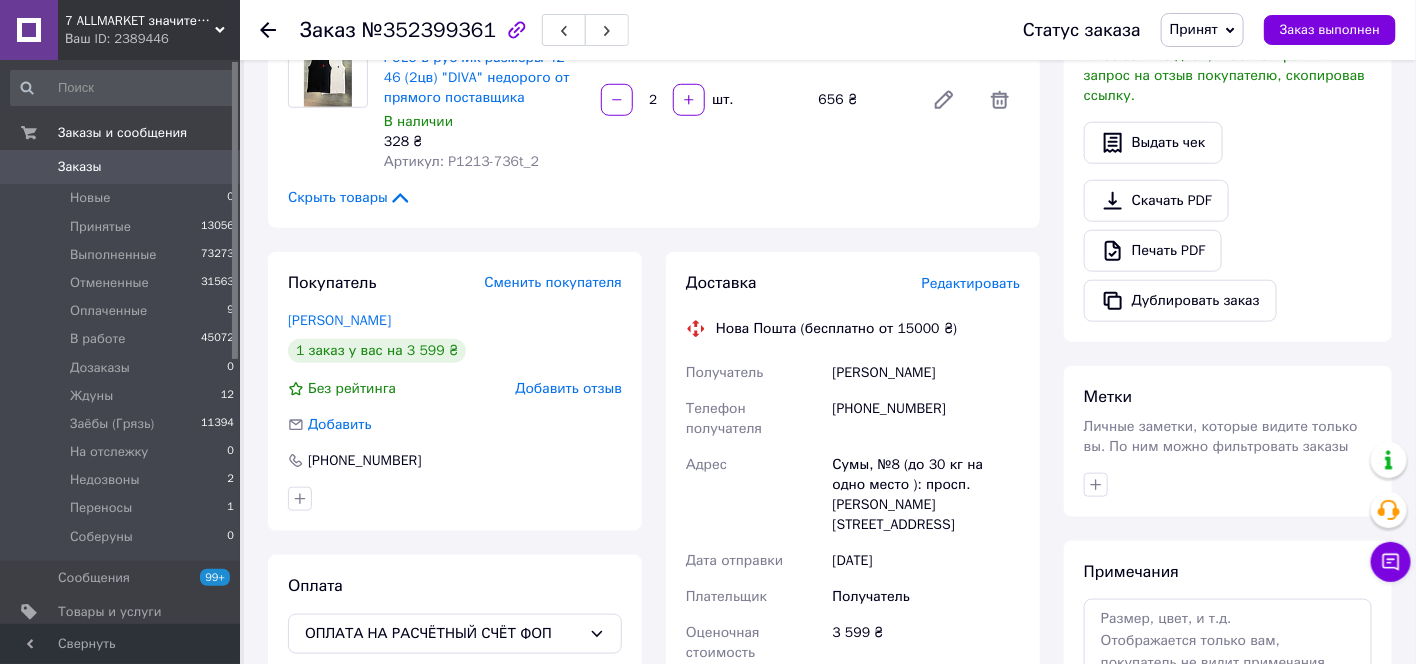 scroll, scrollTop: 0, scrollLeft: 0, axis: both 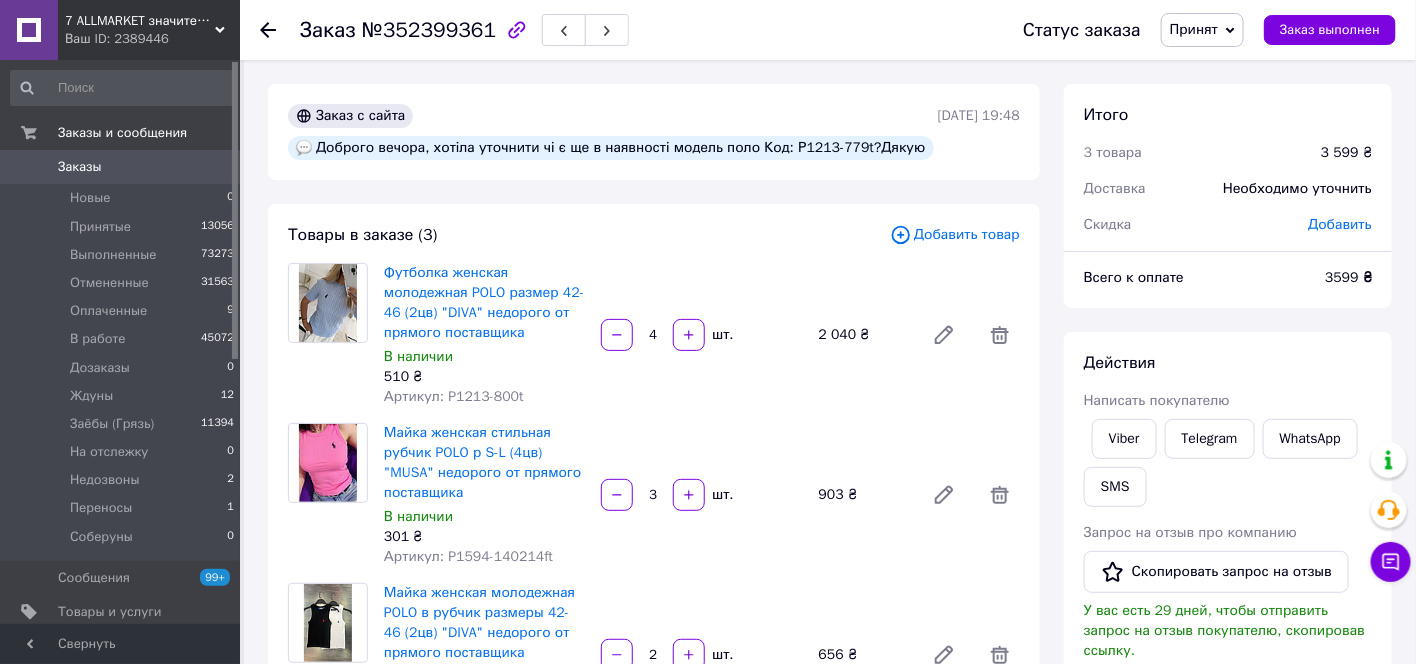 click on "Принят" at bounding box center [1202, 30] 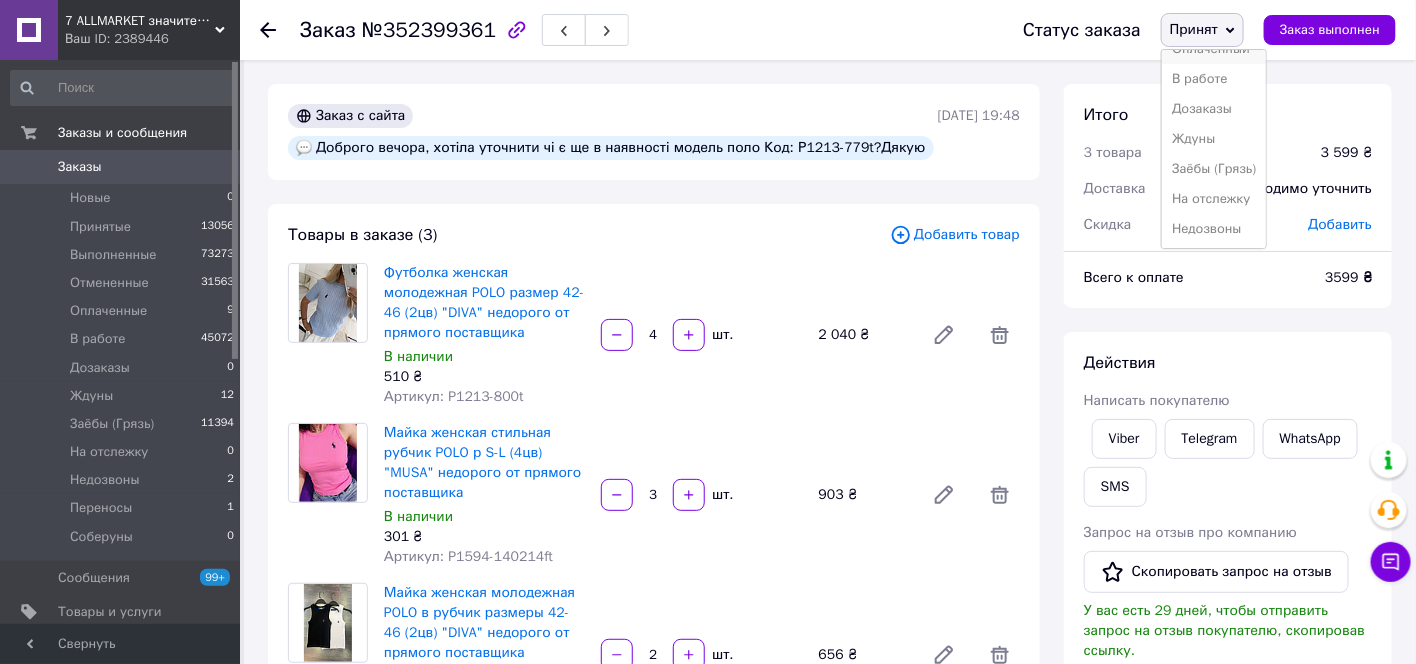 scroll, scrollTop: 141, scrollLeft: 0, axis: vertical 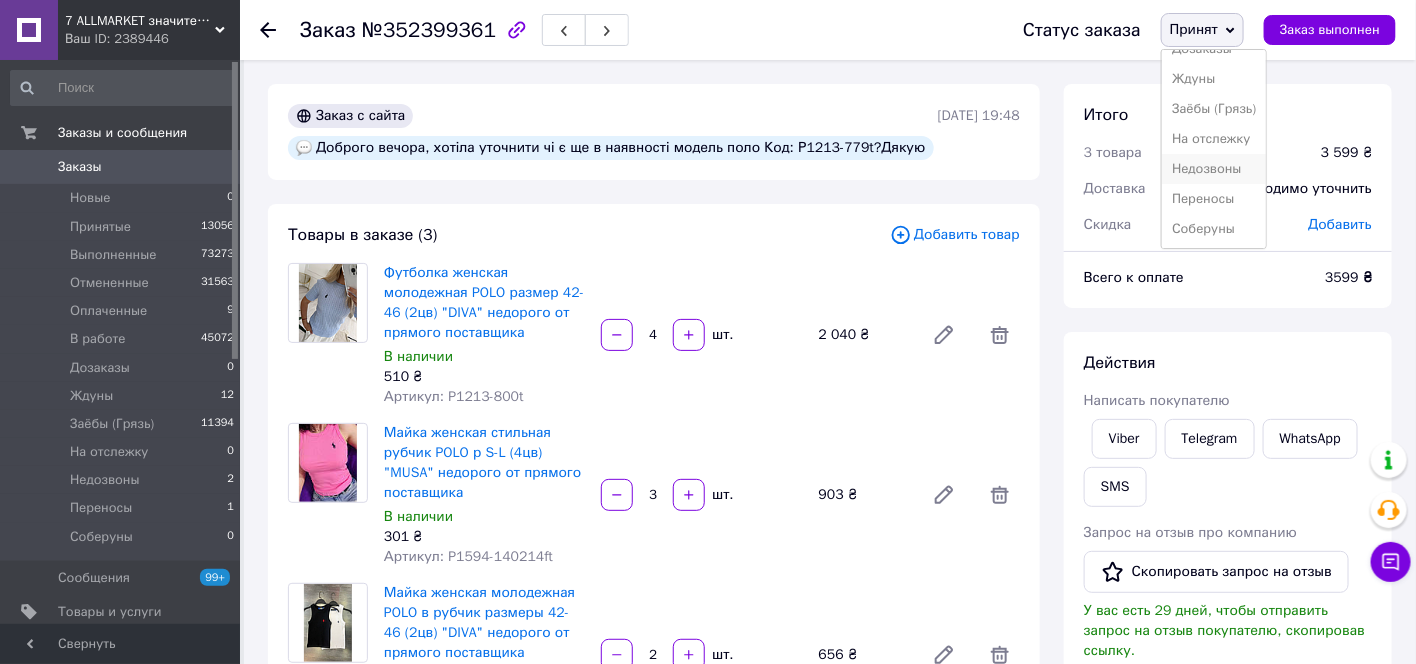 click on "Недозвоны" at bounding box center (1214, 169) 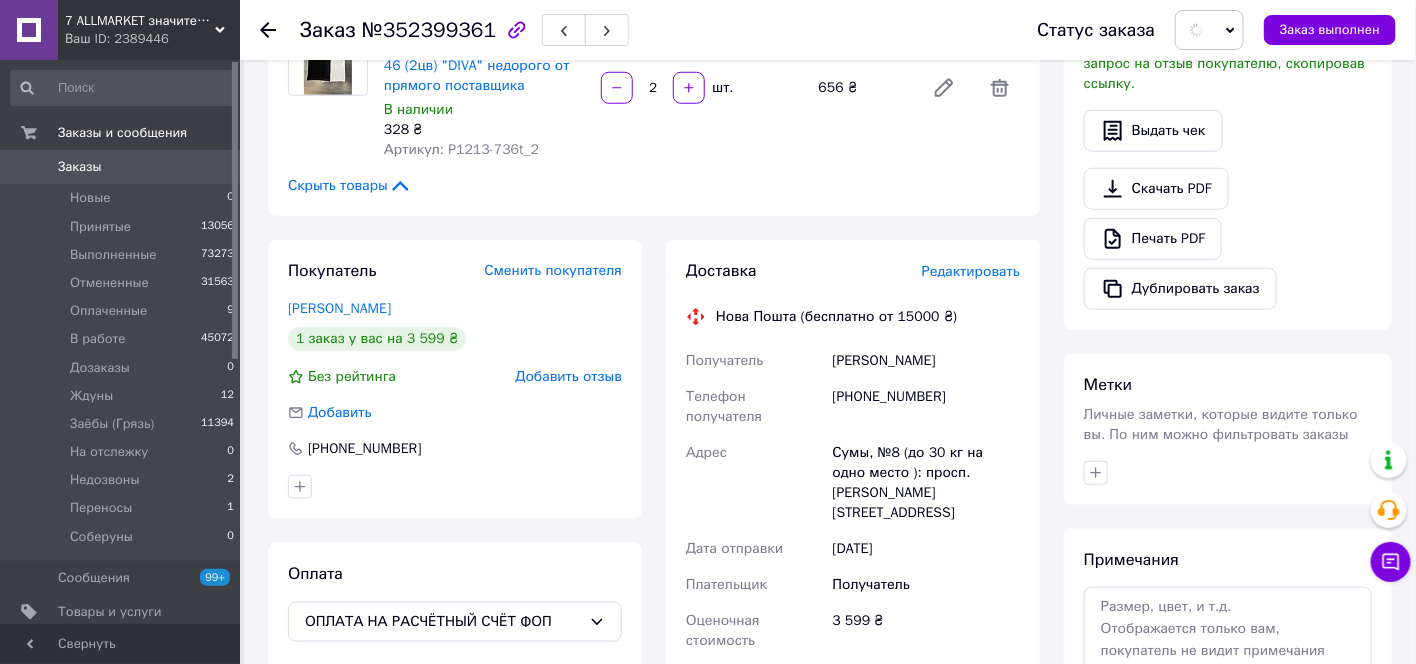 scroll, scrollTop: 777, scrollLeft: 0, axis: vertical 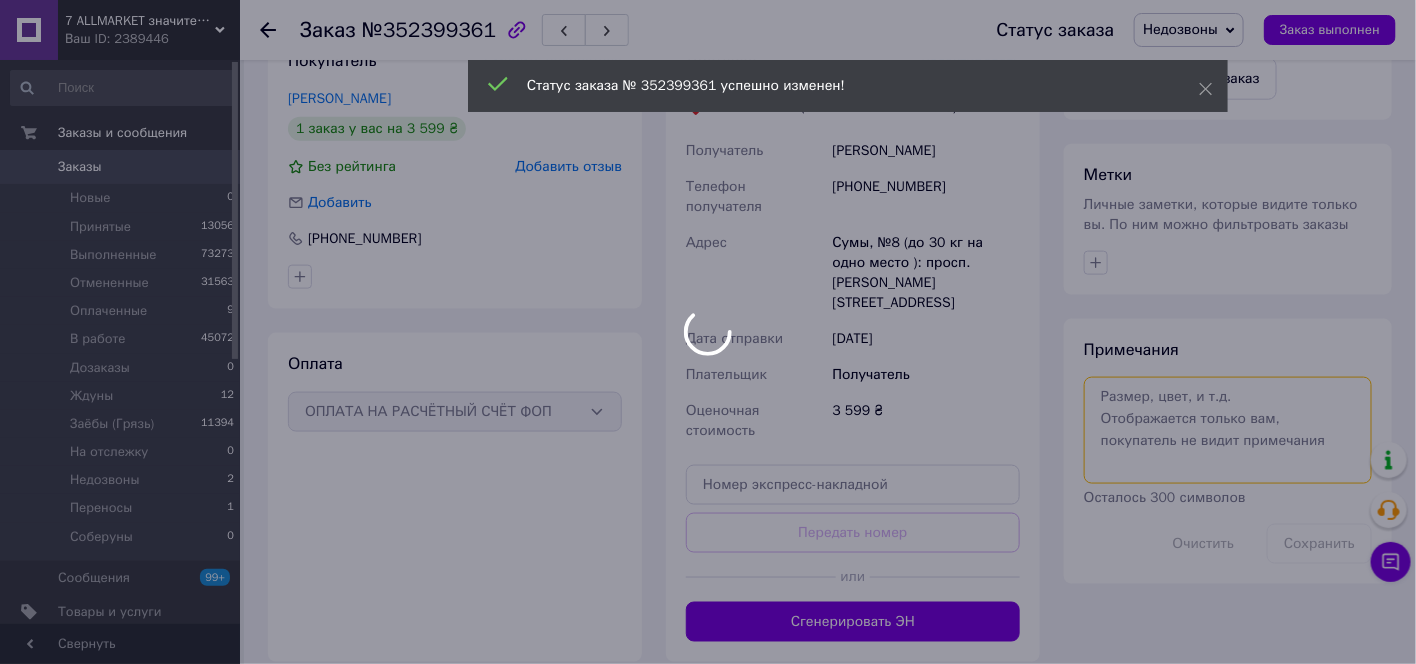 click at bounding box center [1228, 430] 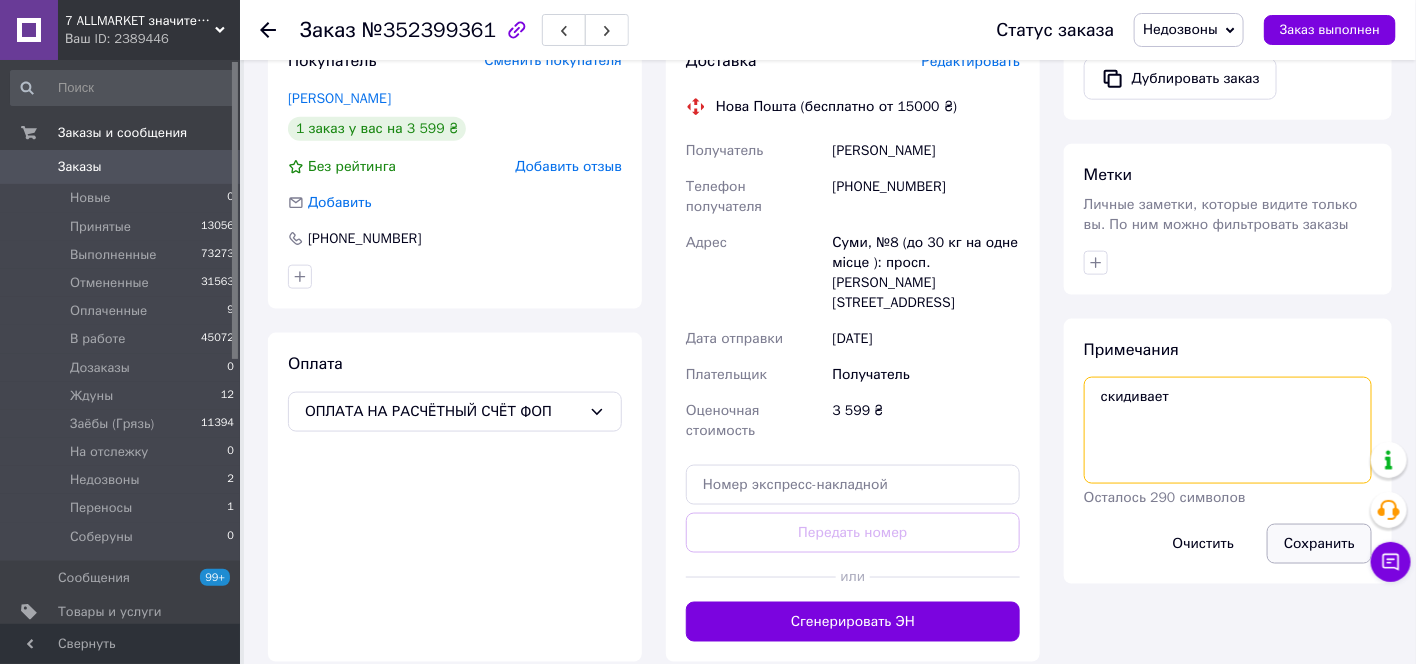 type on "скидивает" 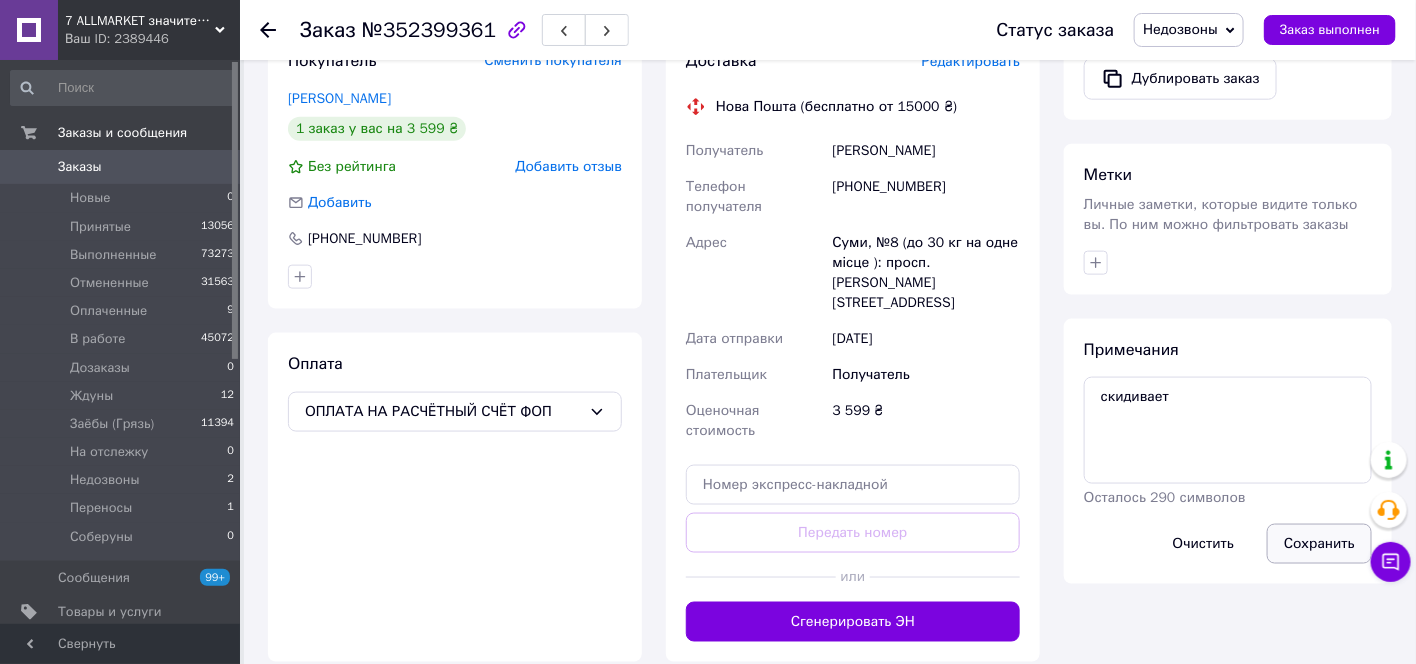 click on "Сохранить" at bounding box center (1319, 544) 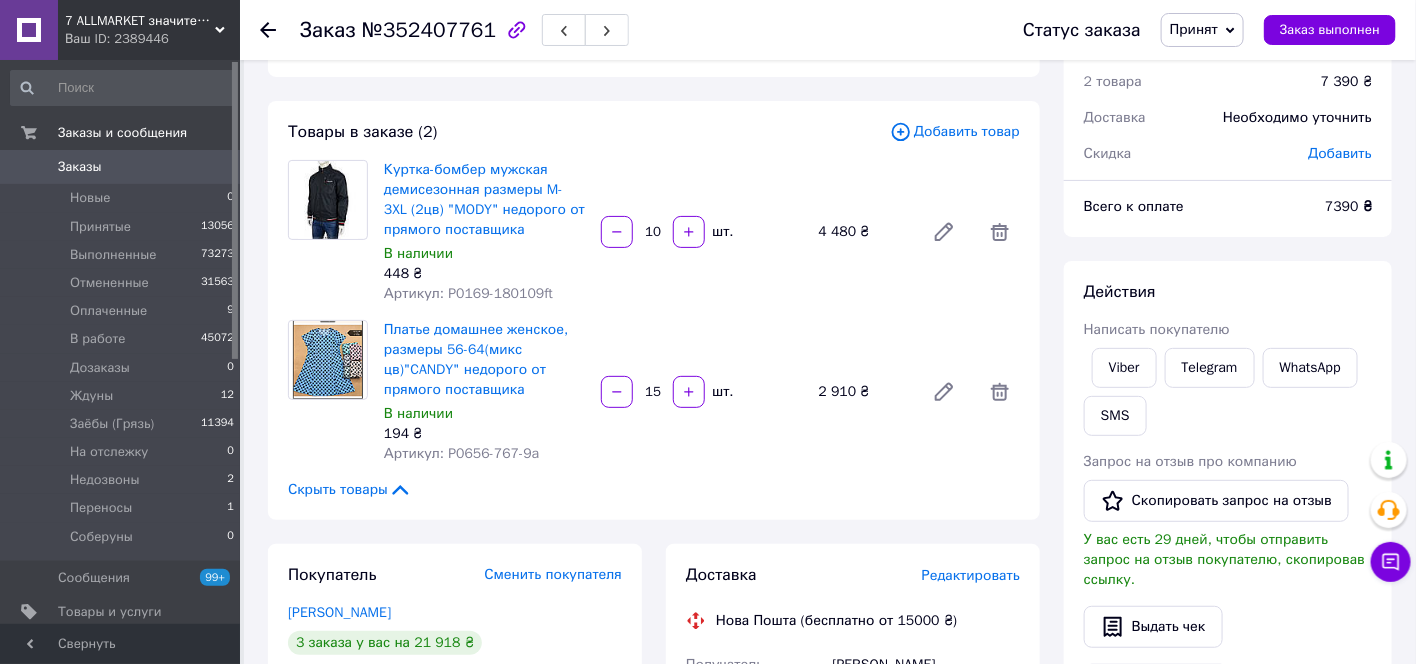 scroll, scrollTop: 0, scrollLeft: 0, axis: both 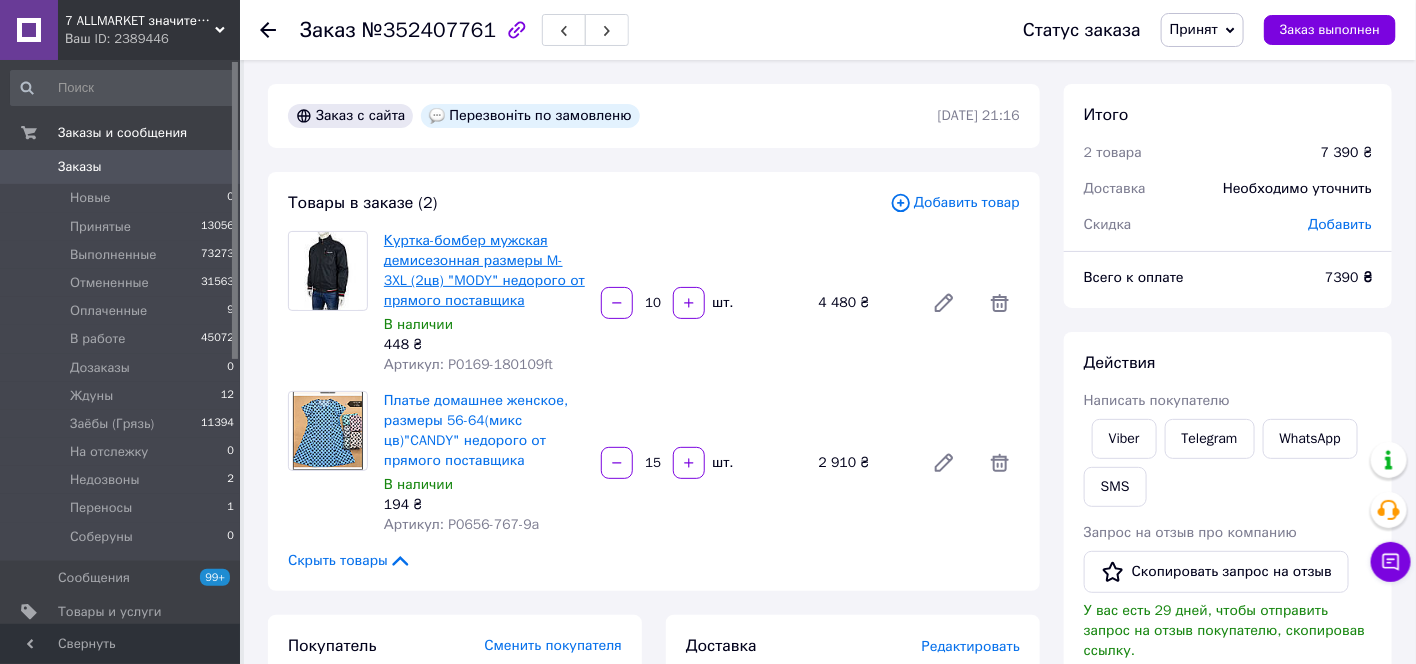 click on "Куртка-бомбер мужская демисезонная размеры M-3XL (2цв) "MODY" недорого от прямого поставщика" at bounding box center (484, 270) 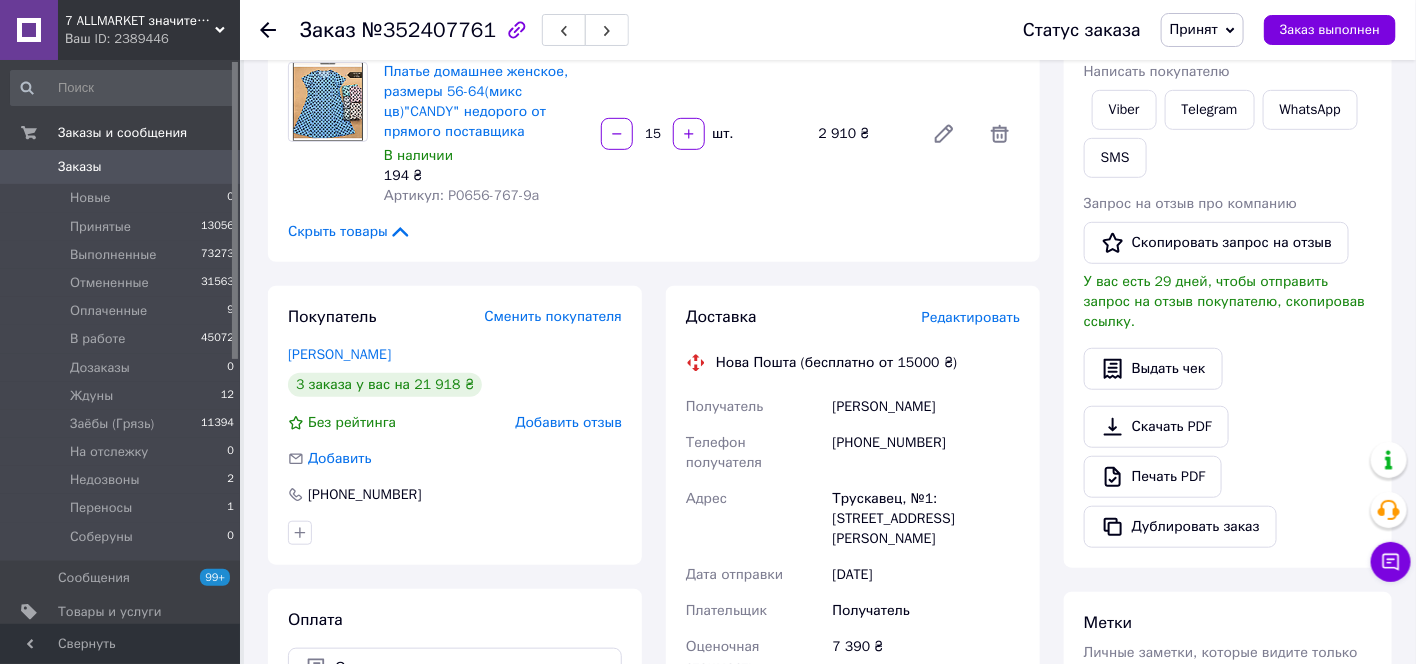 scroll, scrollTop: 666, scrollLeft: 0, axis: vertical 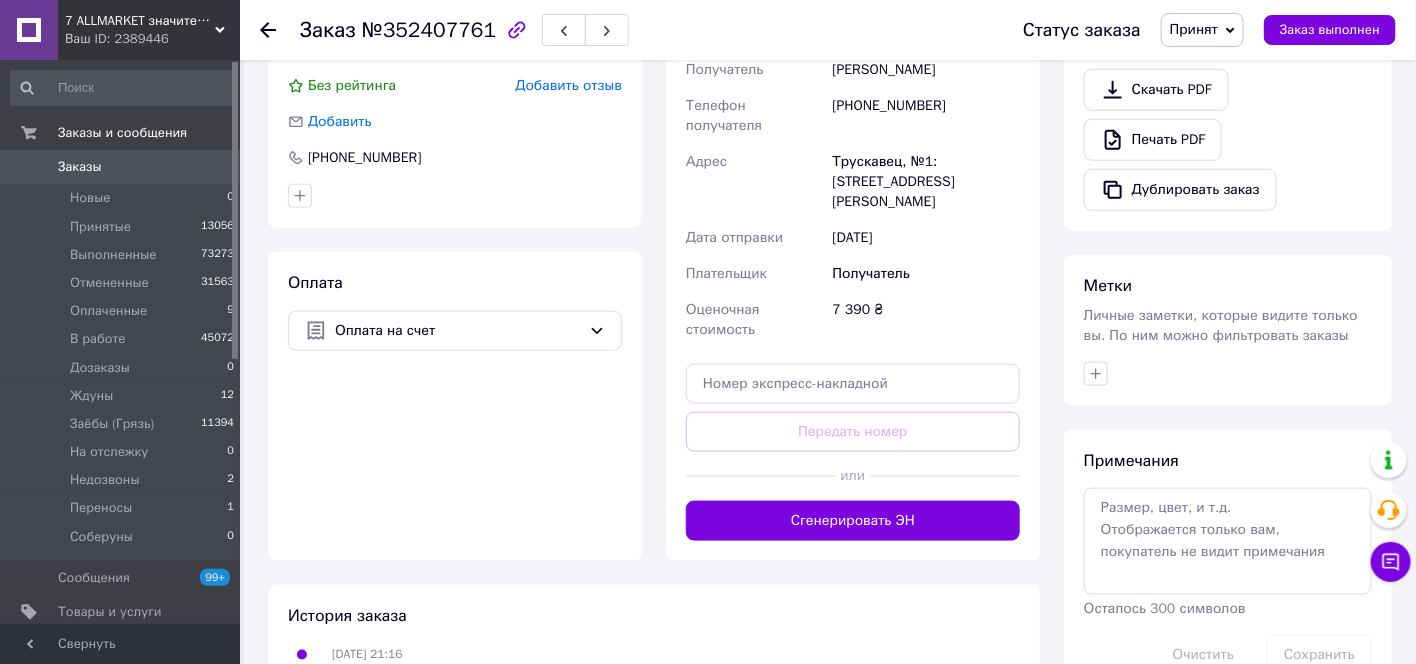 click on "Оплата Оплата на счет" at bounding box center [455, 406] 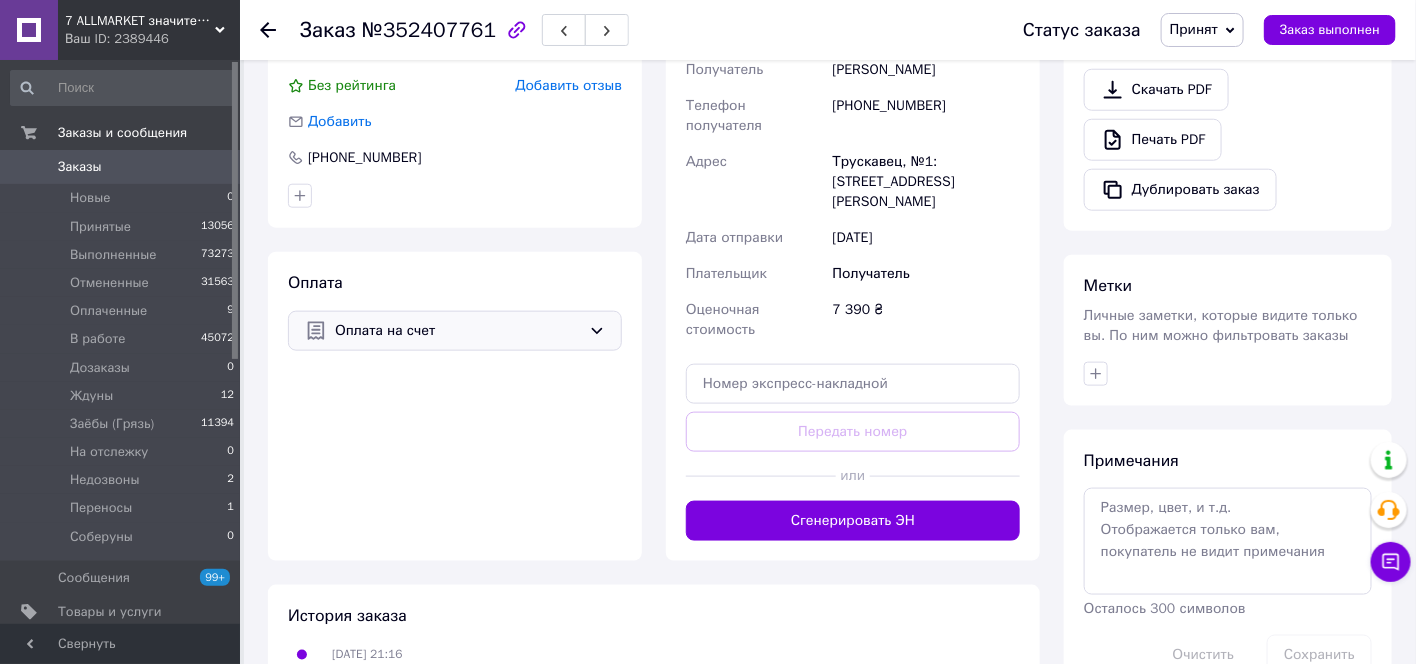 click on "Оплата на счет" at bounding box center (458, 331) 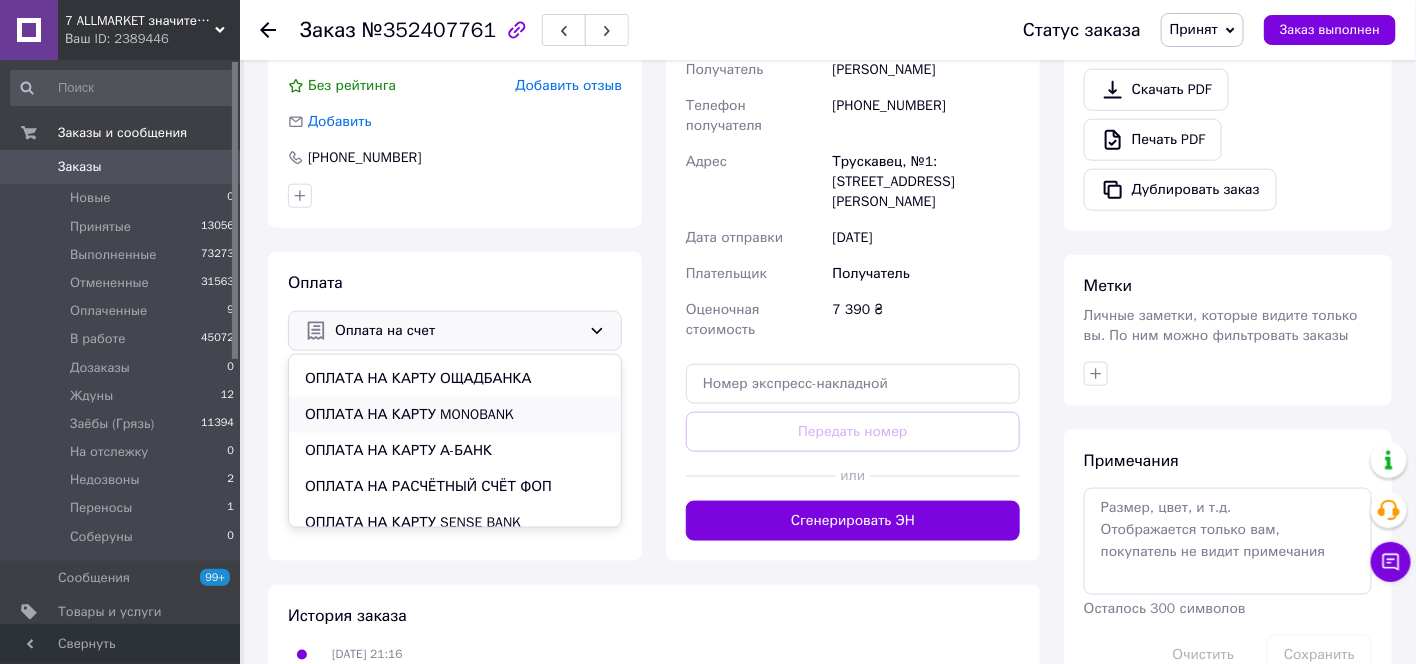 scroll, scrollTop: 155, scrollLeft: 0, axis: vertical 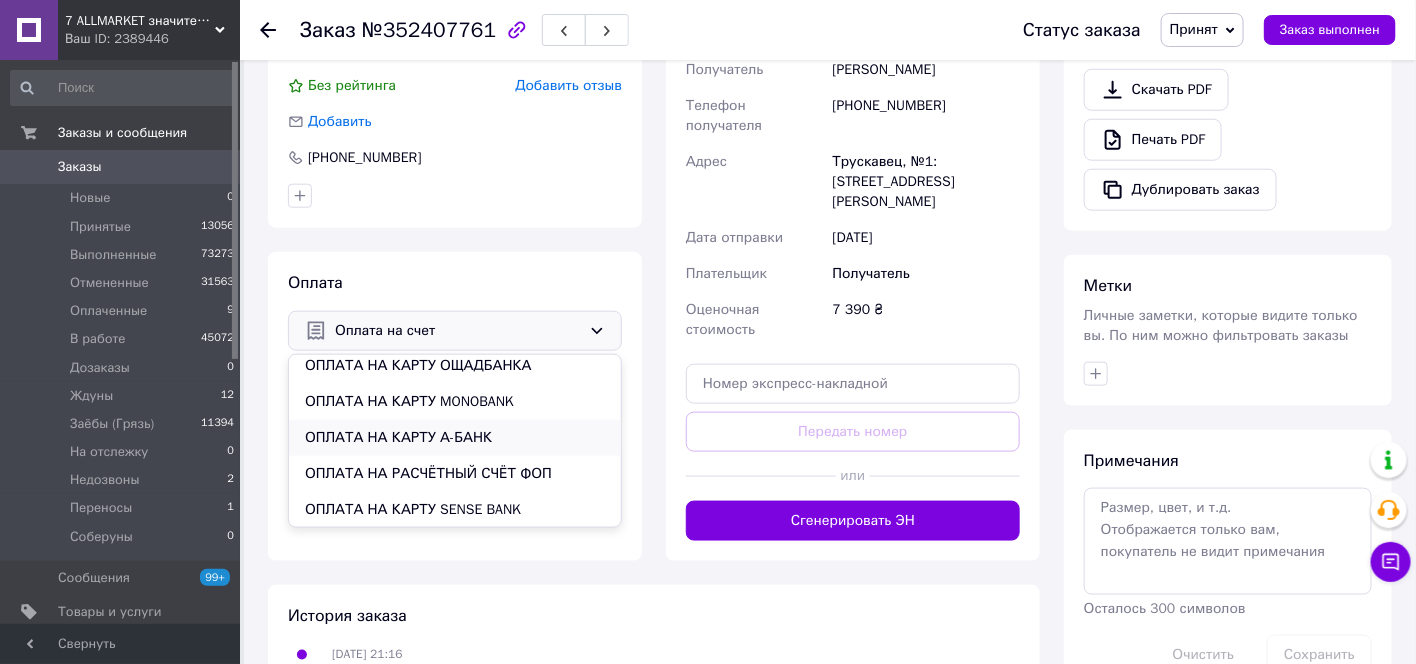 click on "ОПЛАТА НА РАСЧЁТНЫЙ СЧЁТ ФОП" at bounding box center [455, 474] 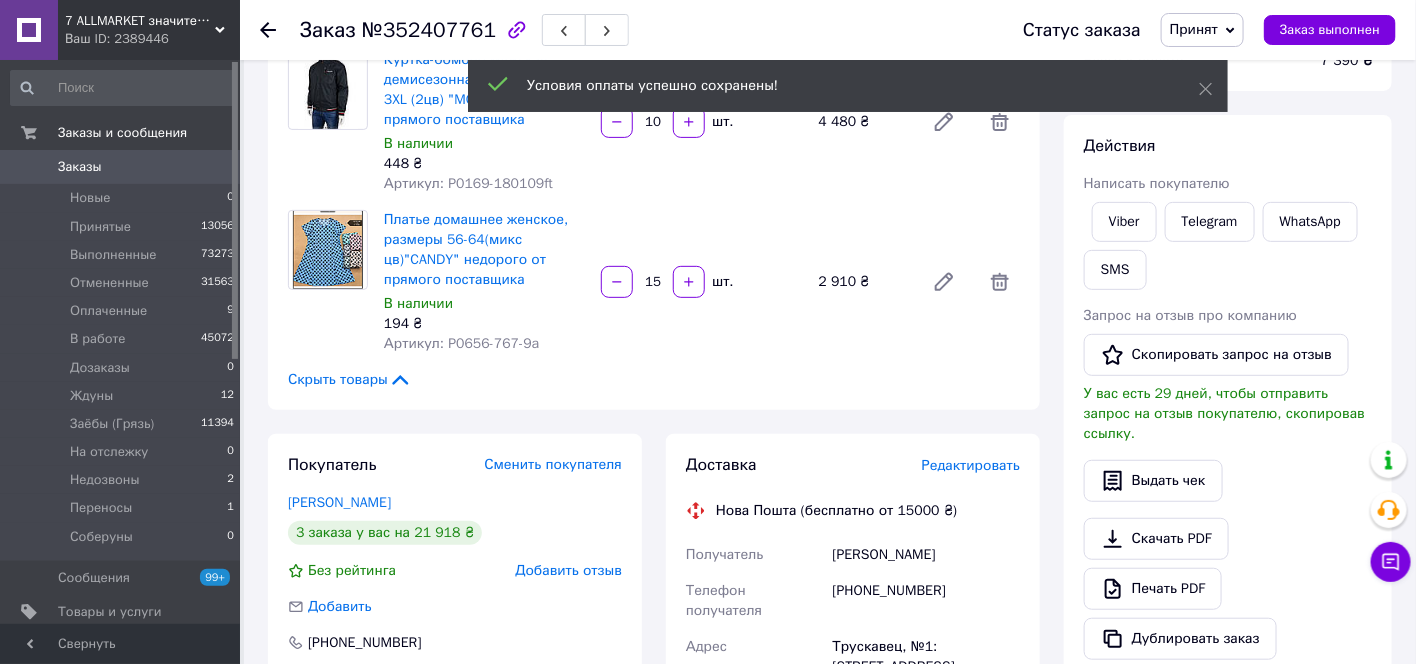 scroll, scrollTop: 0, scrollLeft: 0, axis: both 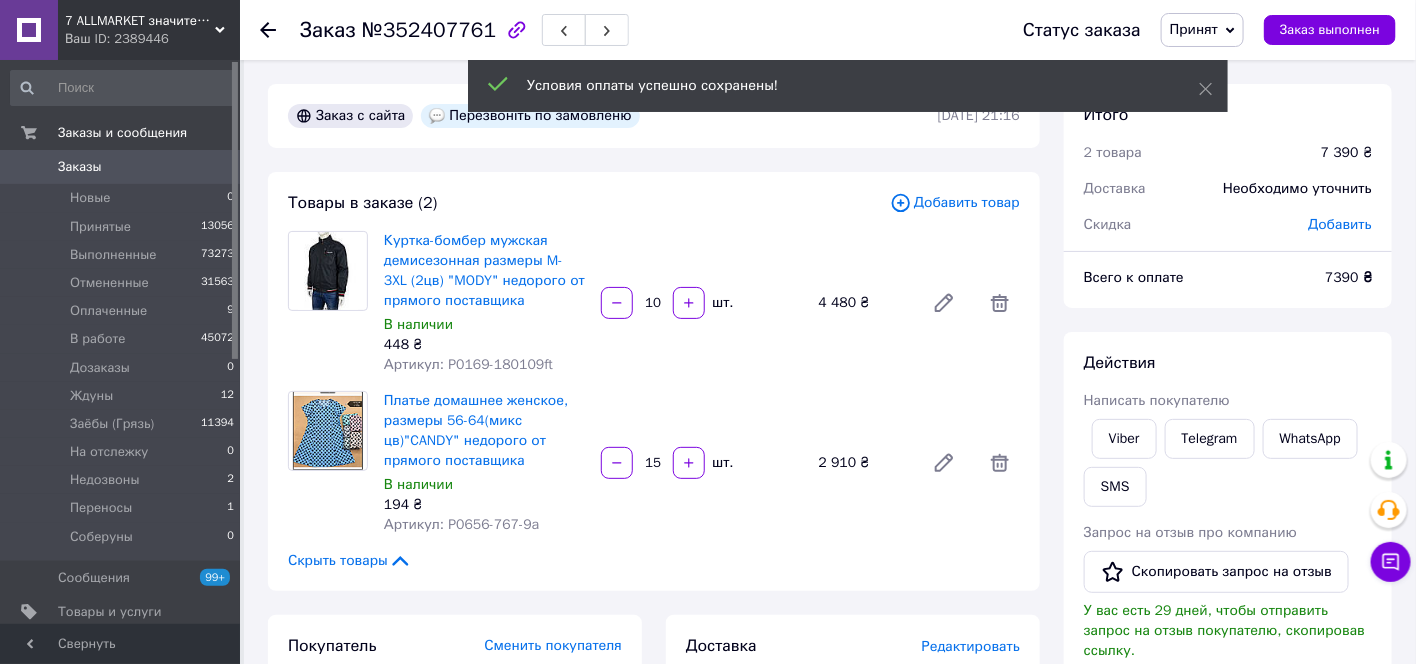 click on "Принят" at bounding box center [1202, 30] 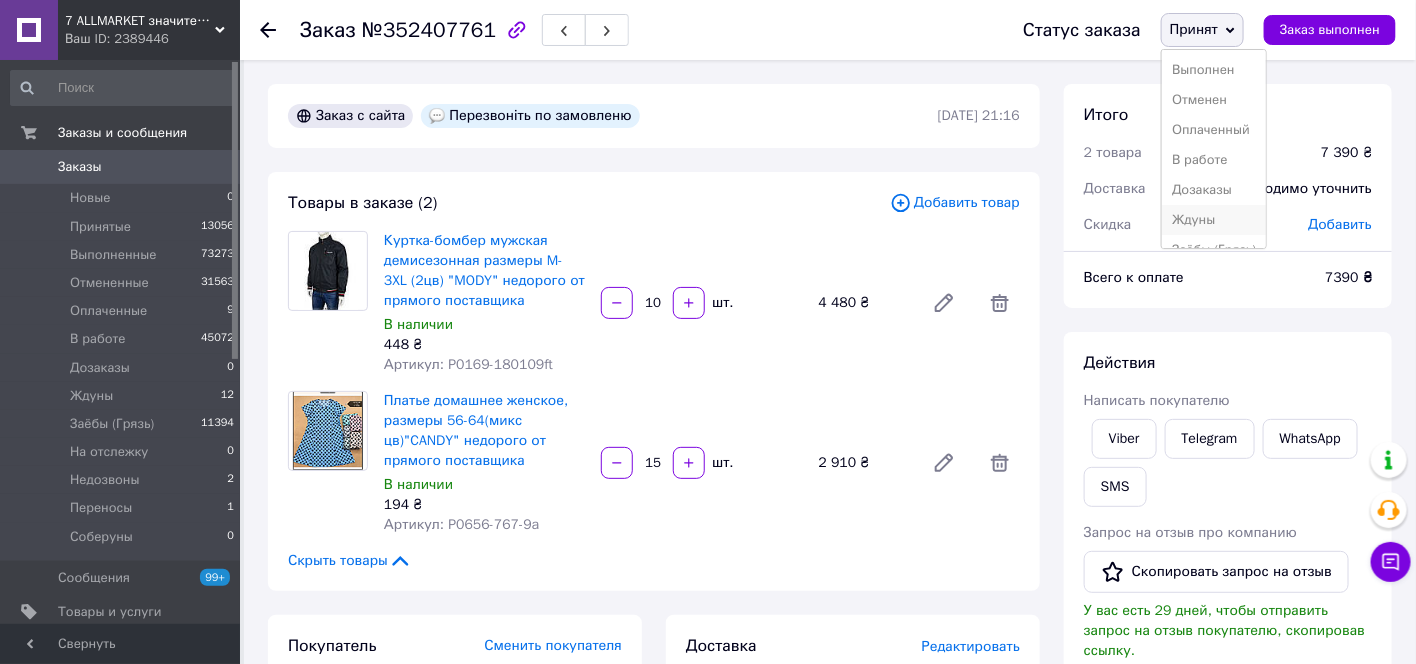 click on "Ждуны" at bounding box center (1214, 220) 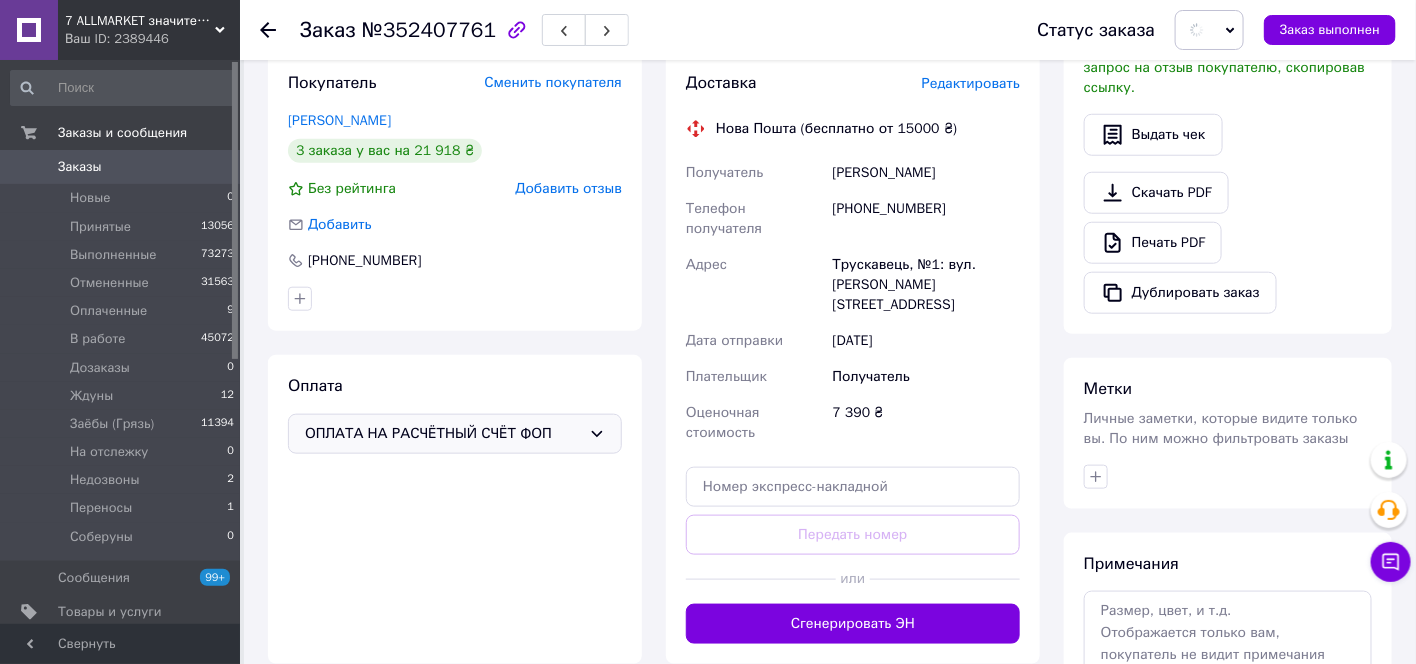 scroll, scrollTop: 777, scrollLeft: 0, axis: vertical 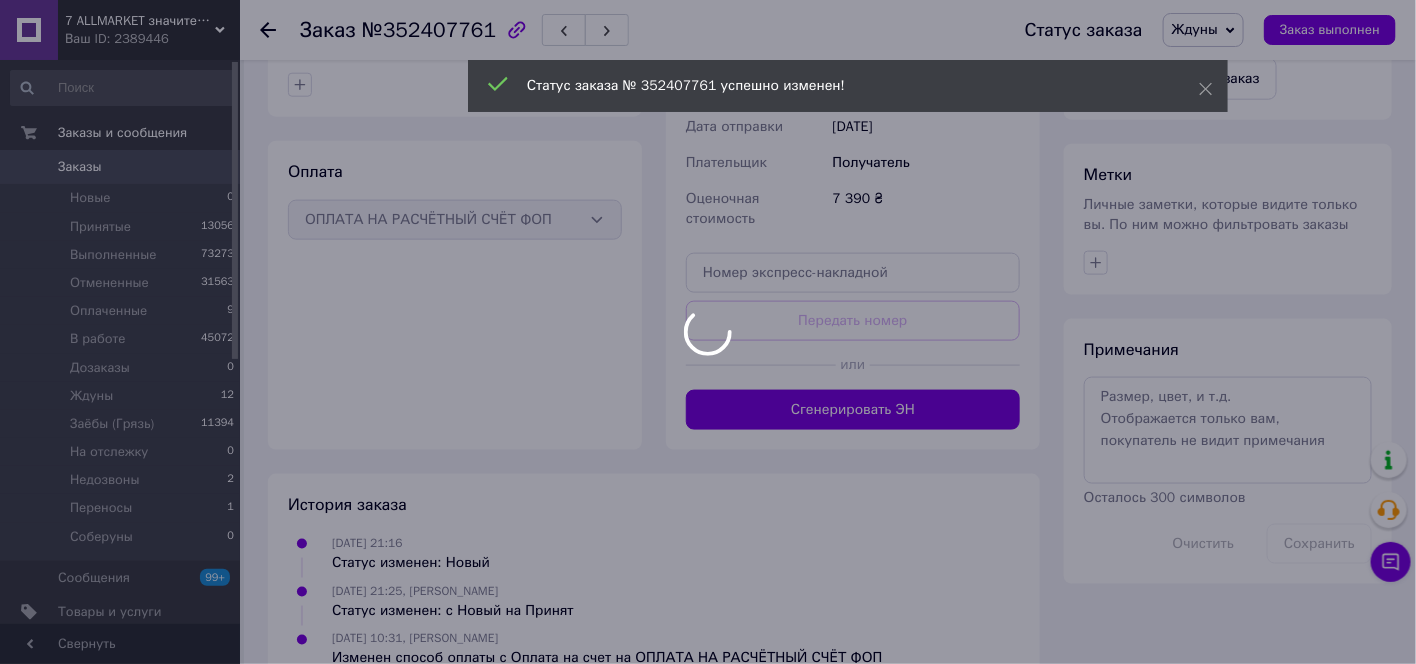 click at bounding box center (708, 332) 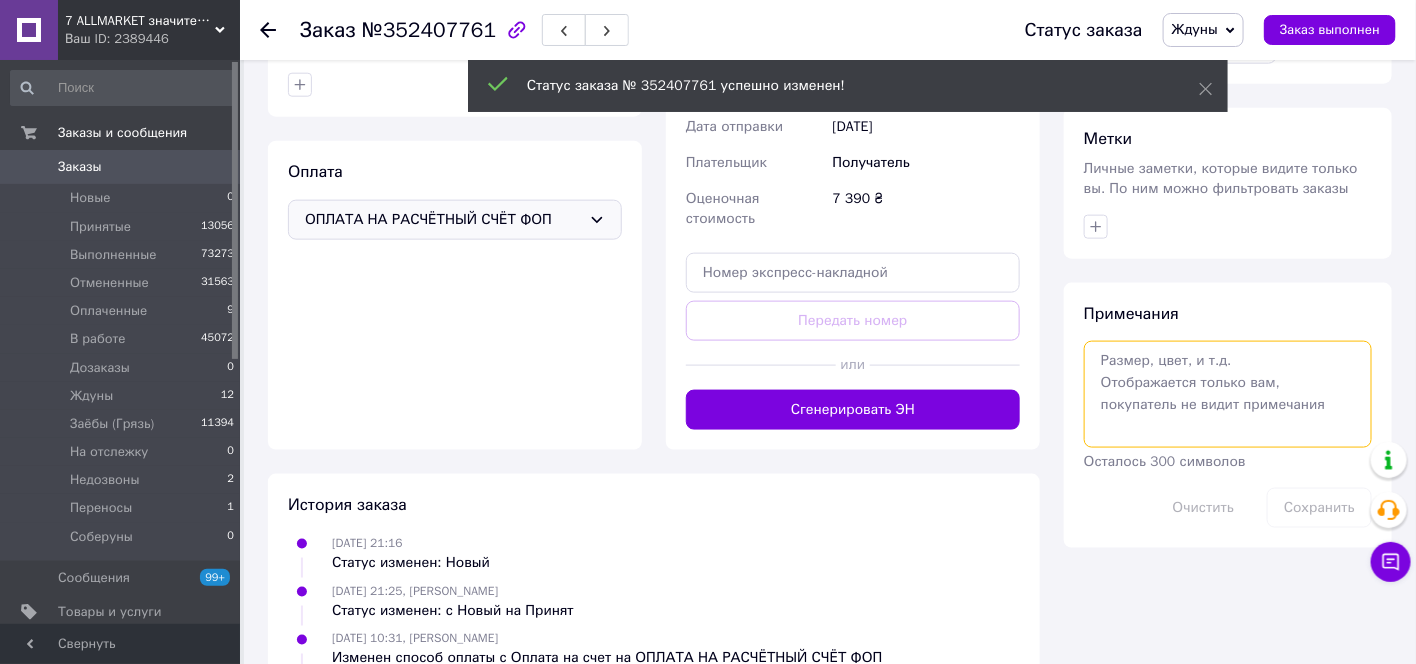 click at bounding box center (1228, 394) 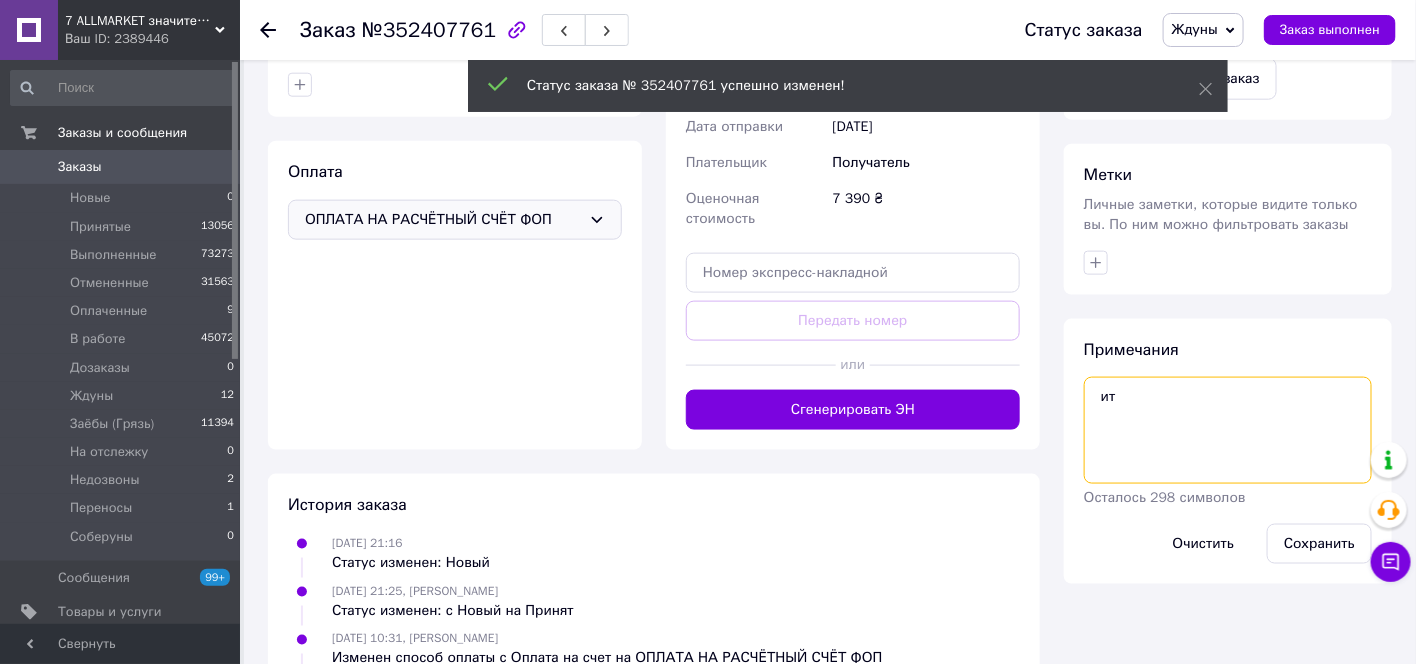 type on "и" 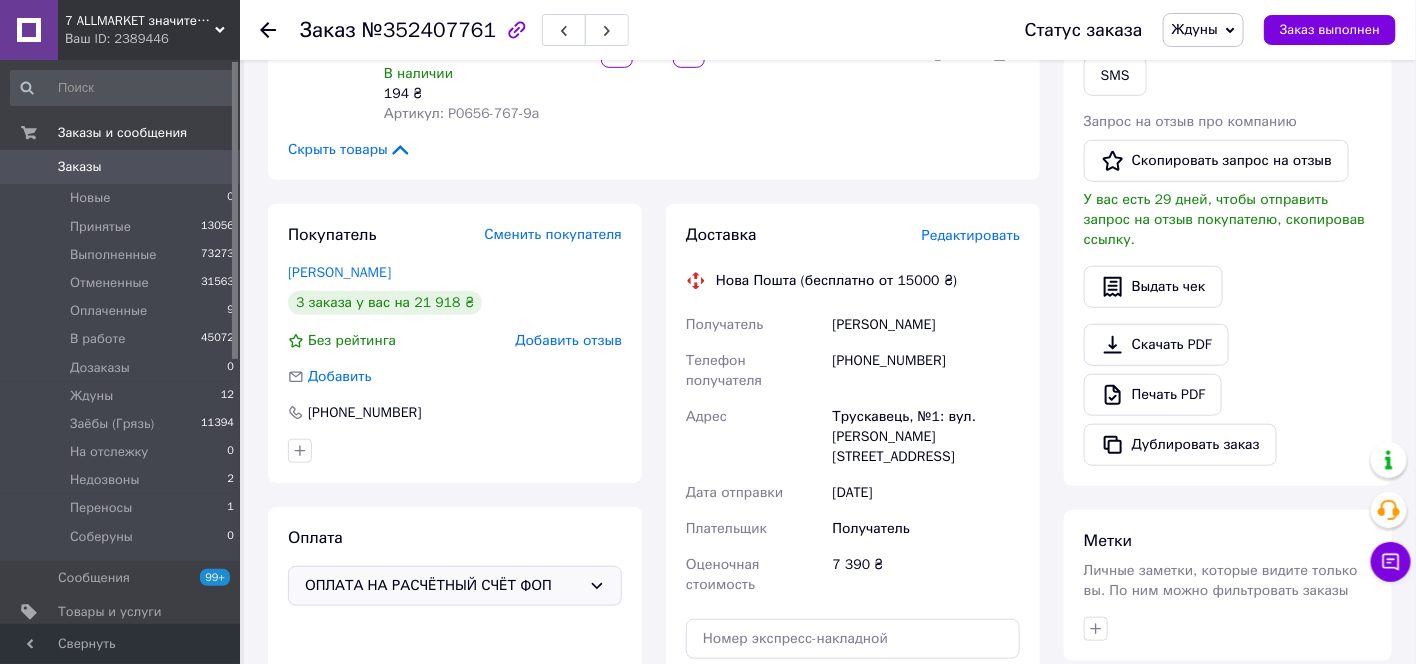 scroll, scrollTop: 0, scrollLeft: 0, axis: both 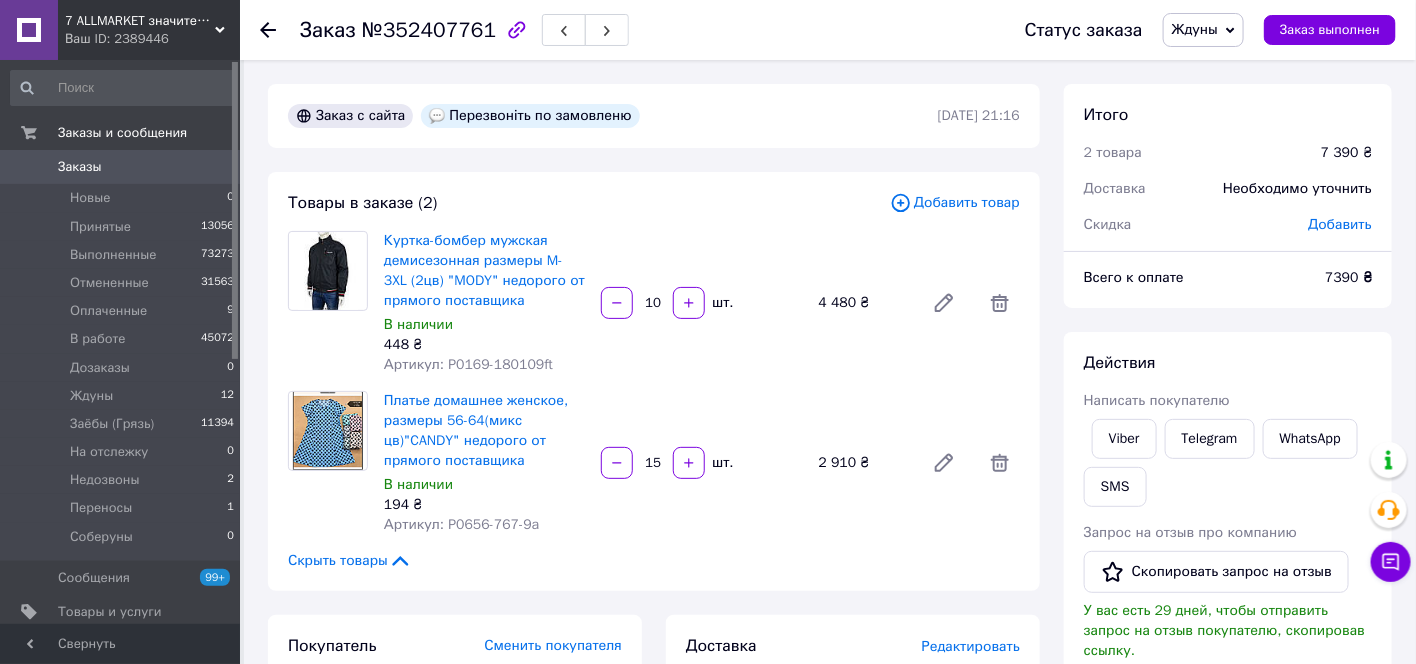 type on "тт смс 2100+фопМ" 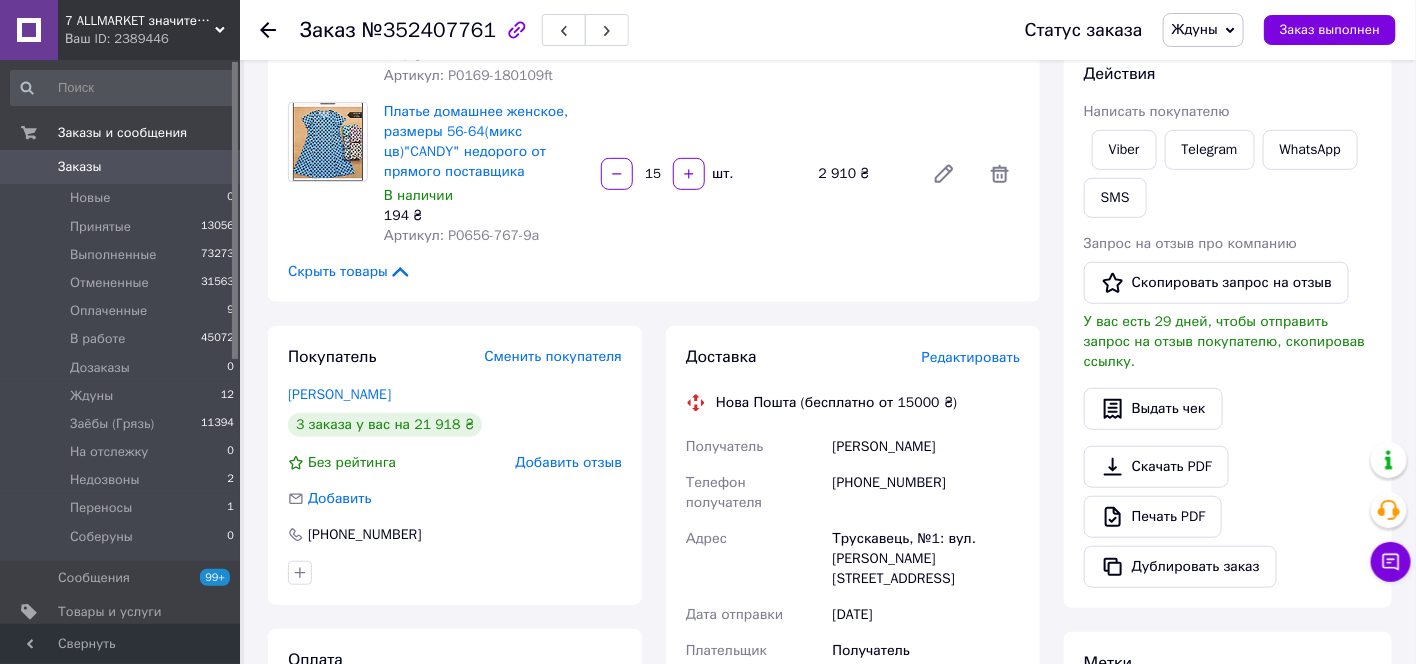 scroll, scrollTop: 0, scrollLeft: 0, axis: both 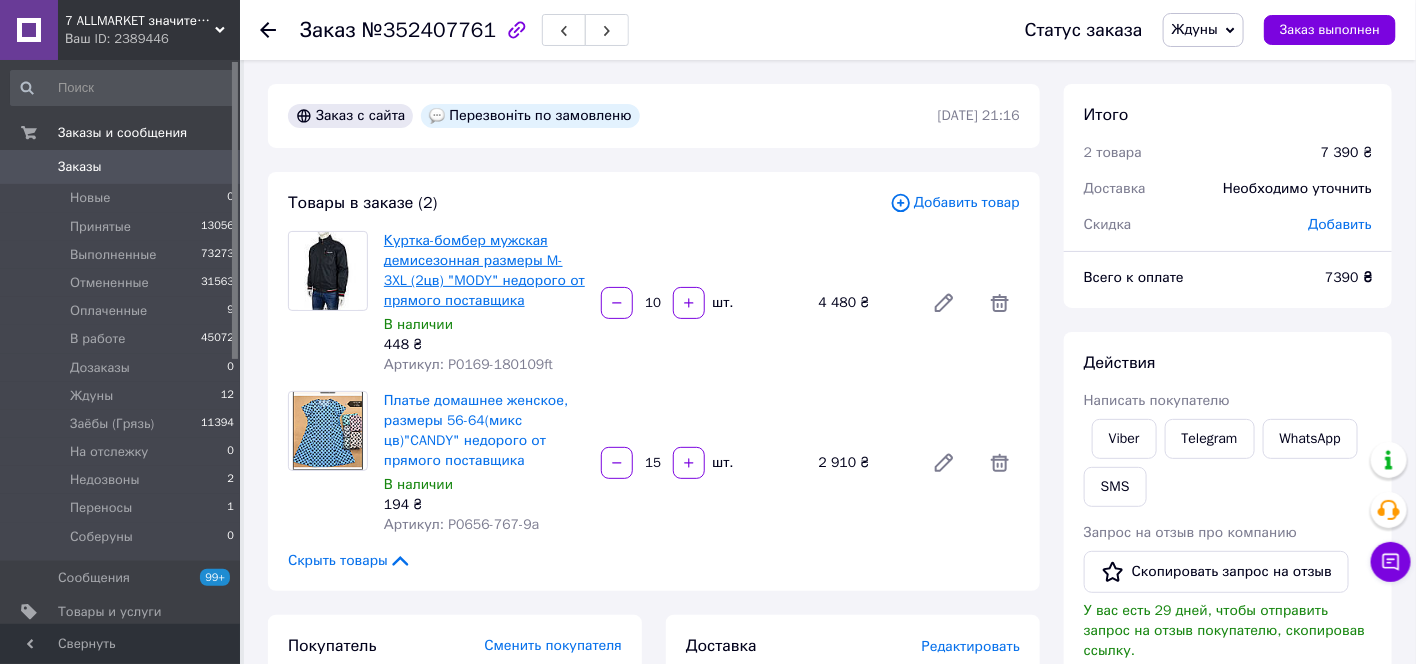 click on "Куртка-бомбер мужская демисезонная размеры M-3XL (2цв) "MODY" недорого от прямого поставщика" at bounding box center (484, 270) 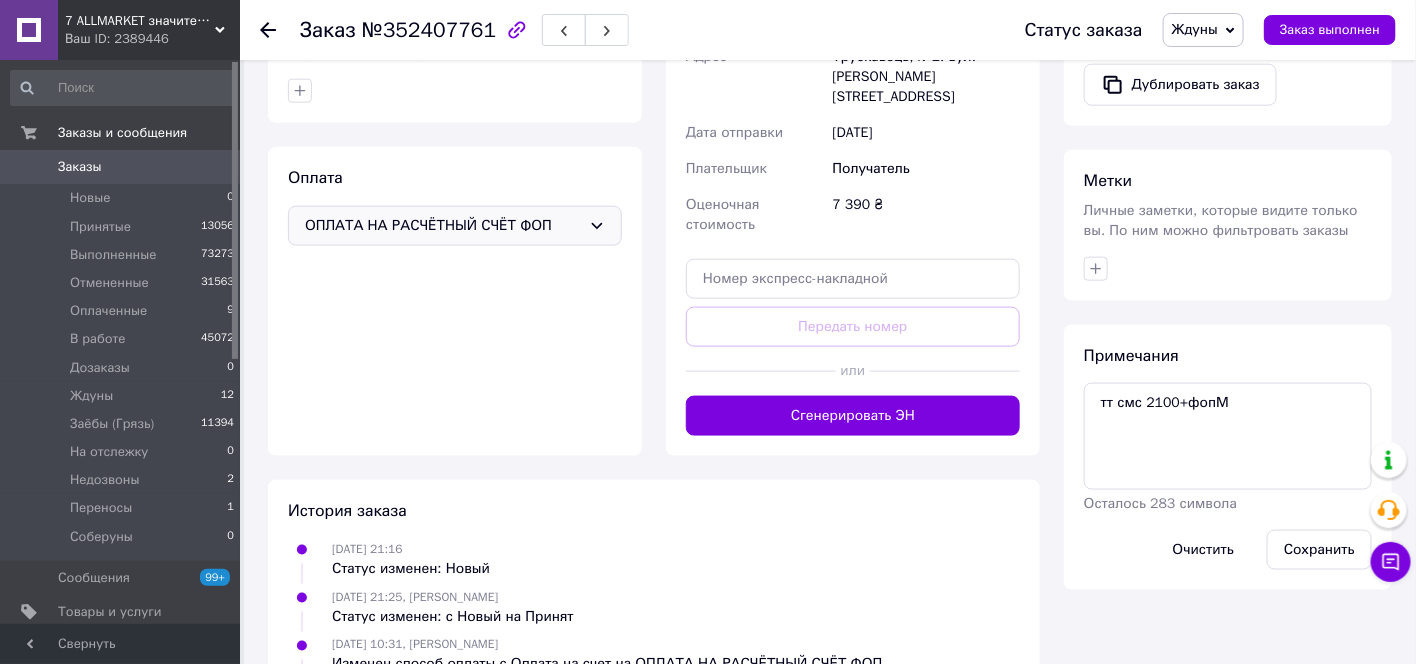 scroll, scrollTop: 0, scrollLeft: 0, axis: both 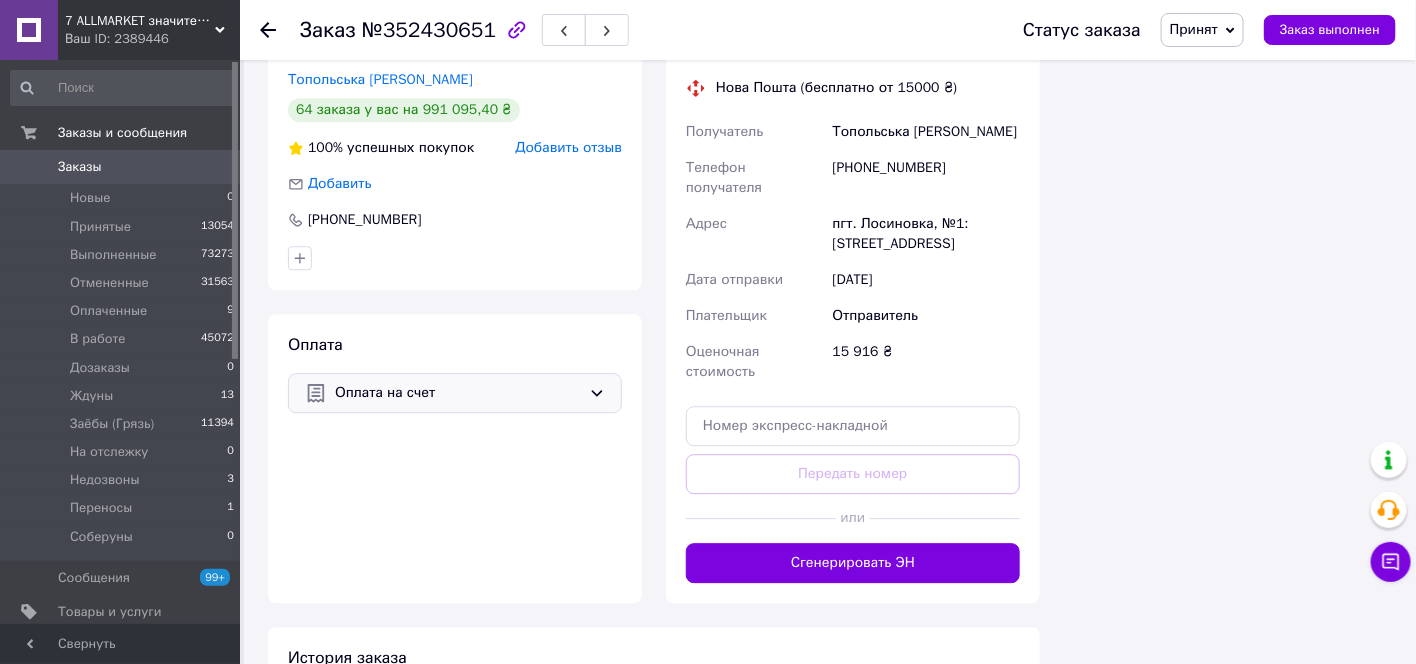 click on "Оплата на счет" at bounding box center (458, 393) 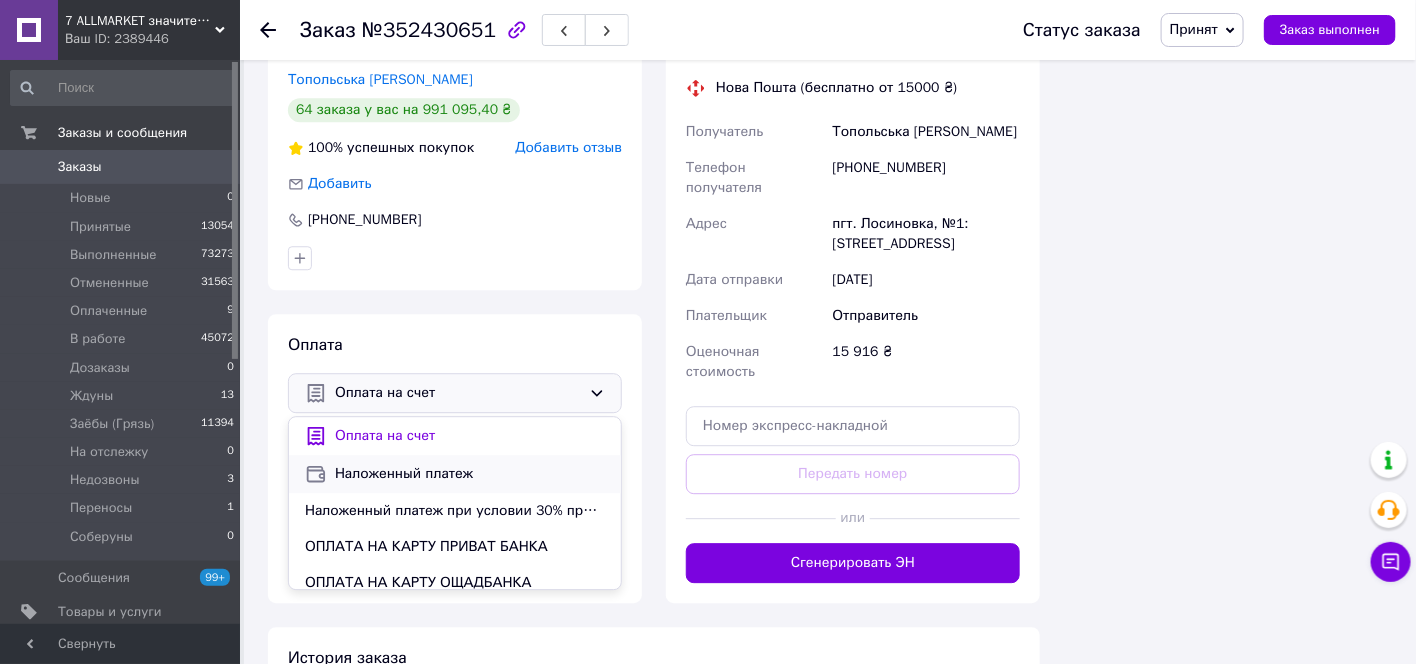 scroll, scrollTop: 155, scrollLeft: 0, axis: vertical 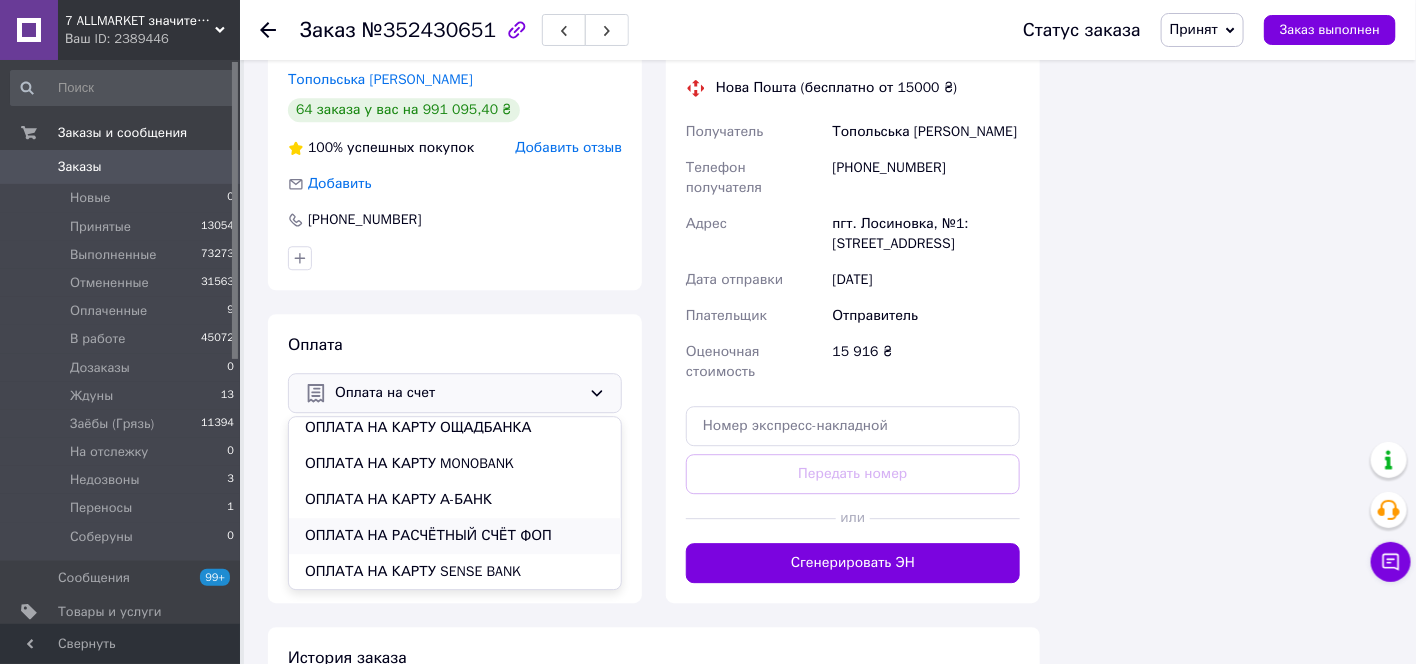 drag, startPoint x: 485, startPoint y: 512, endPoint x: 497, endPoint y: 504, distance: 14.422205 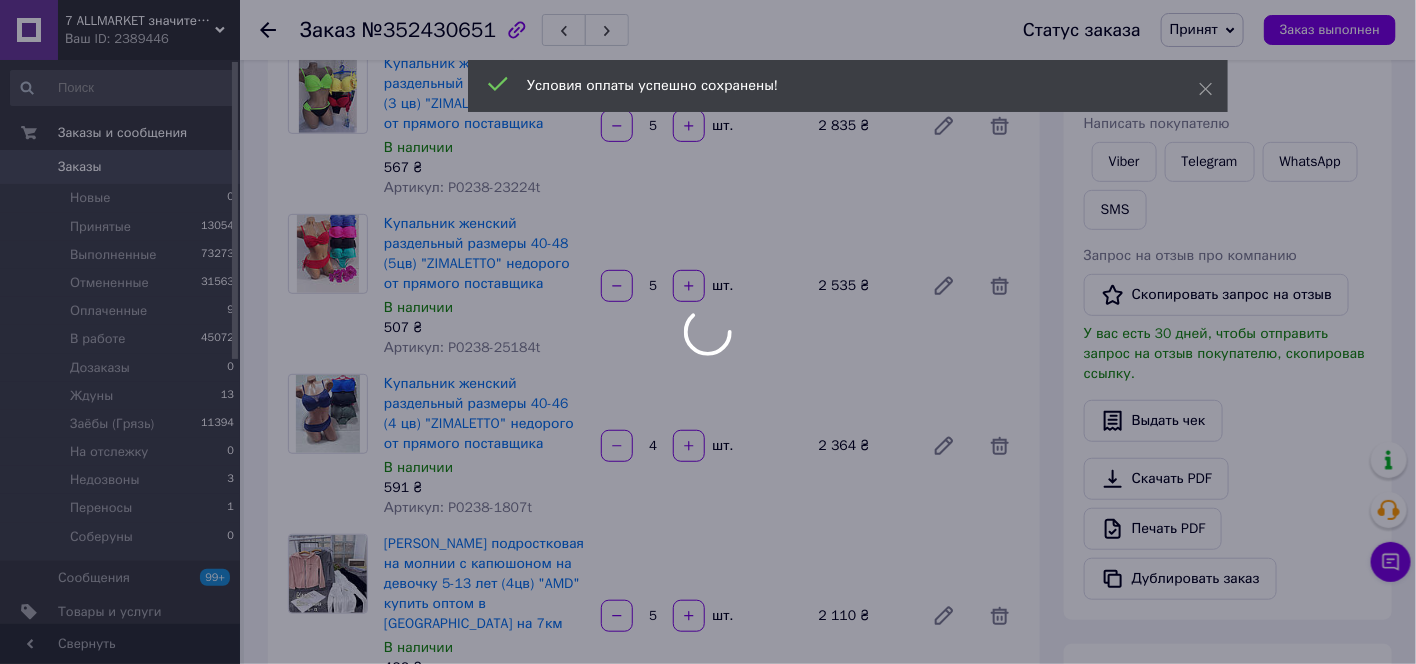 scroll, scrollTop: 0, scrollLeft: 0, axis: both 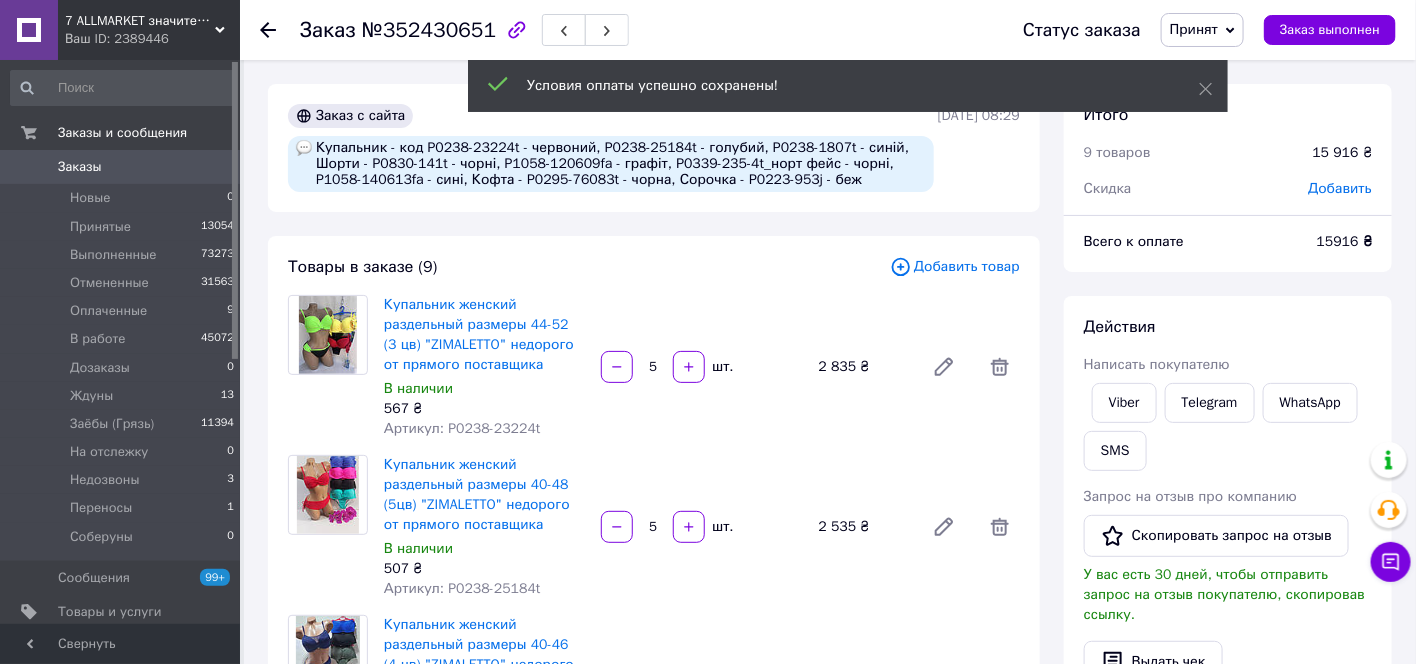 click on "Принят" at bounding box center [1194, 29] 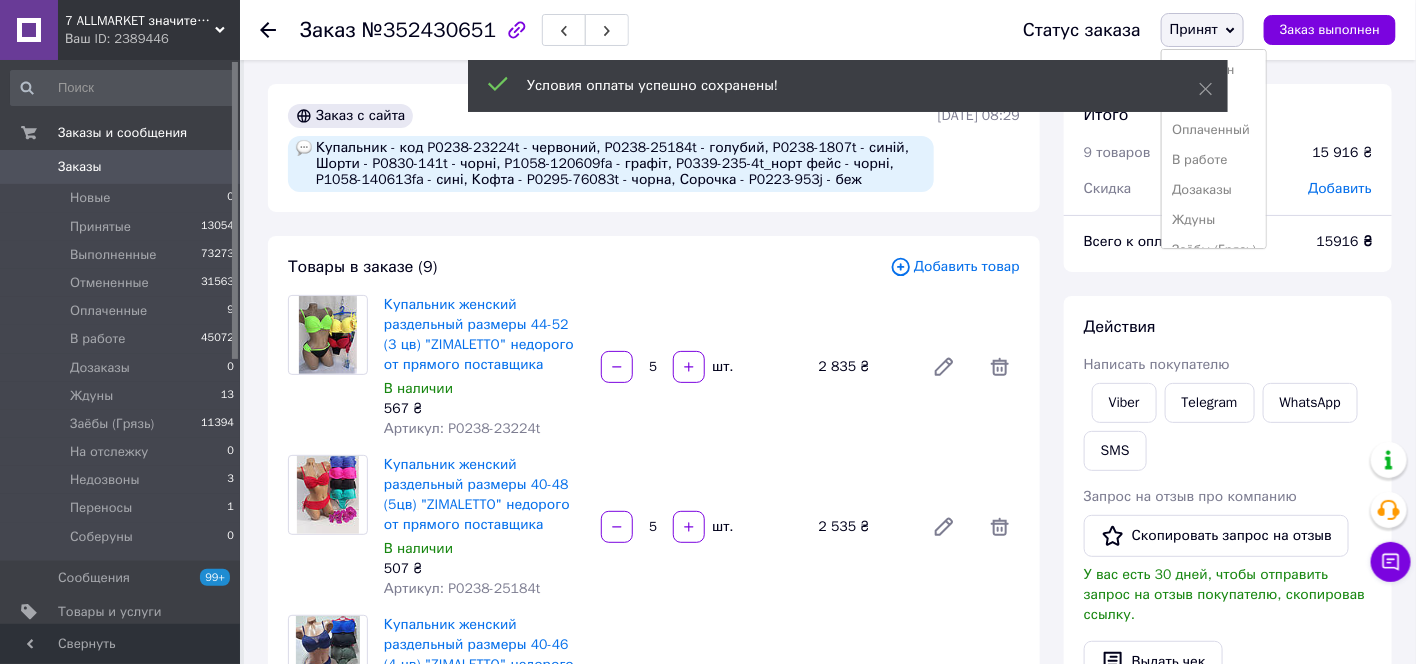 click on "Ждуны" at bounding box center [1214, 220] 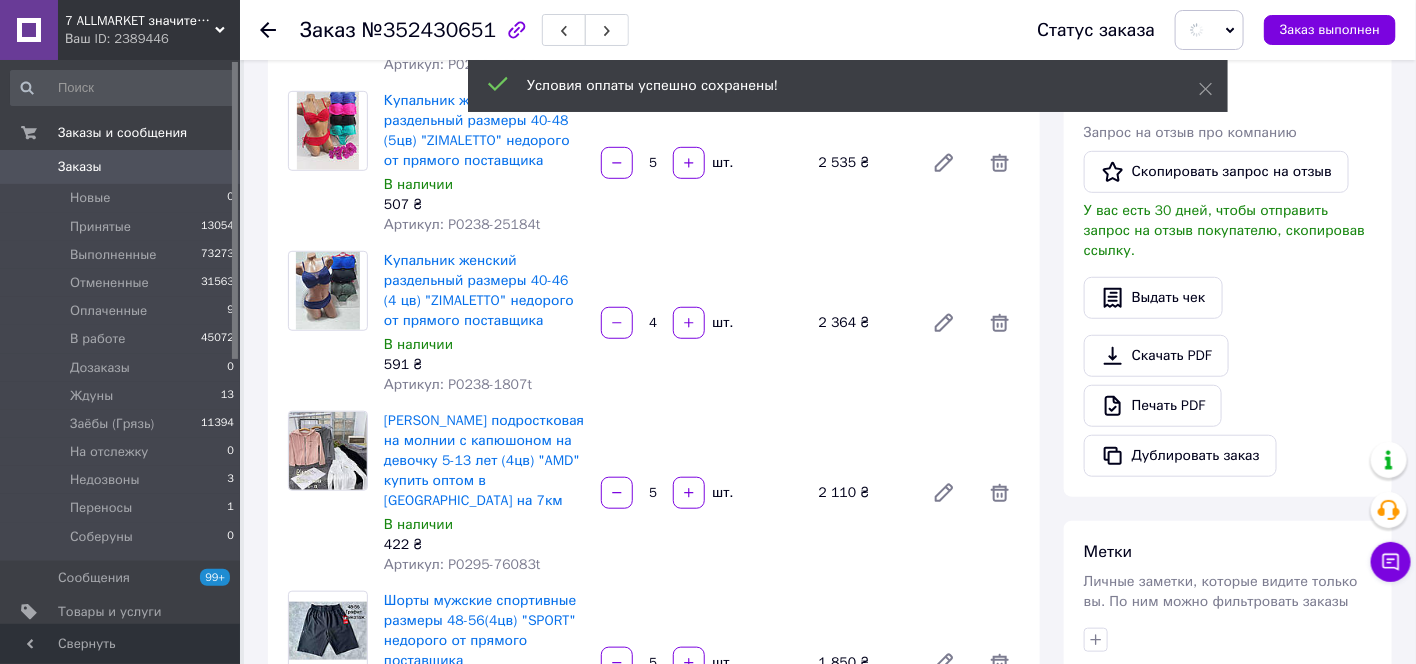 scroll, scrollTop: 777, scrollLeft: 0, axis: vertical 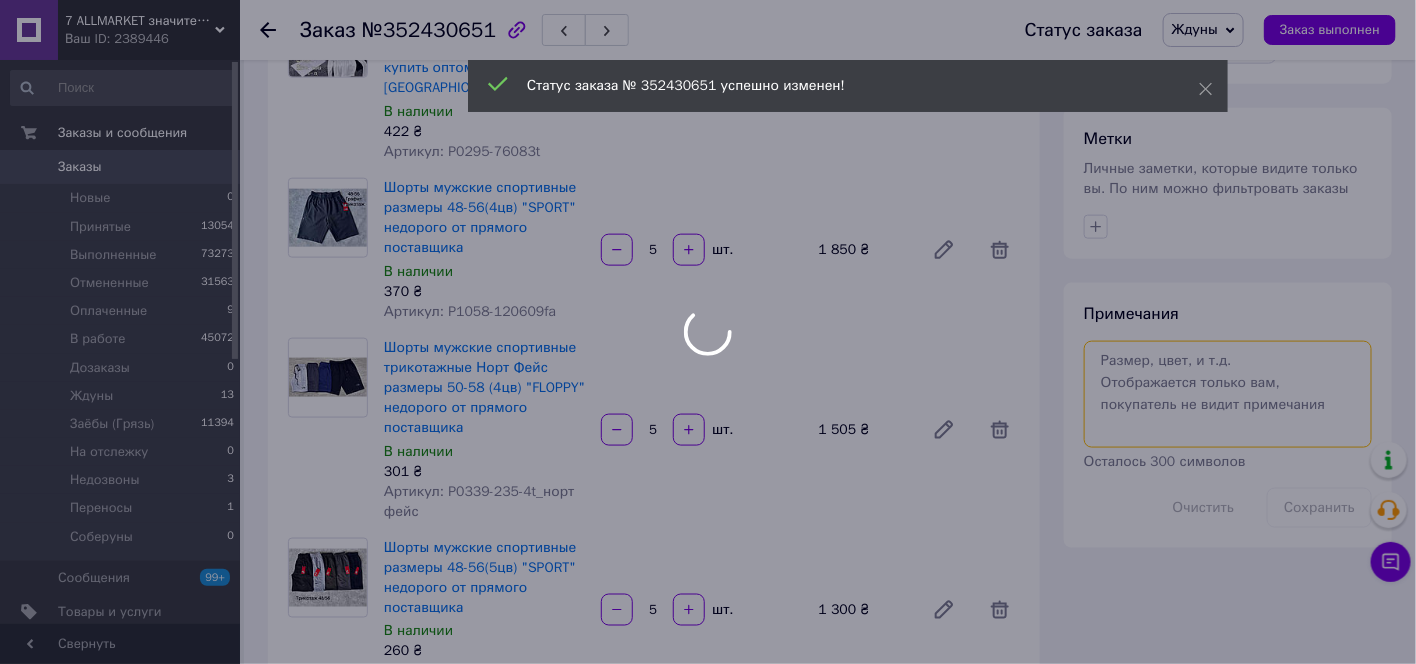 drag, startPoint x: 1189, startPoint y: 374, endPoint x: 1199, endPoint y: 369, distance: 11.18034 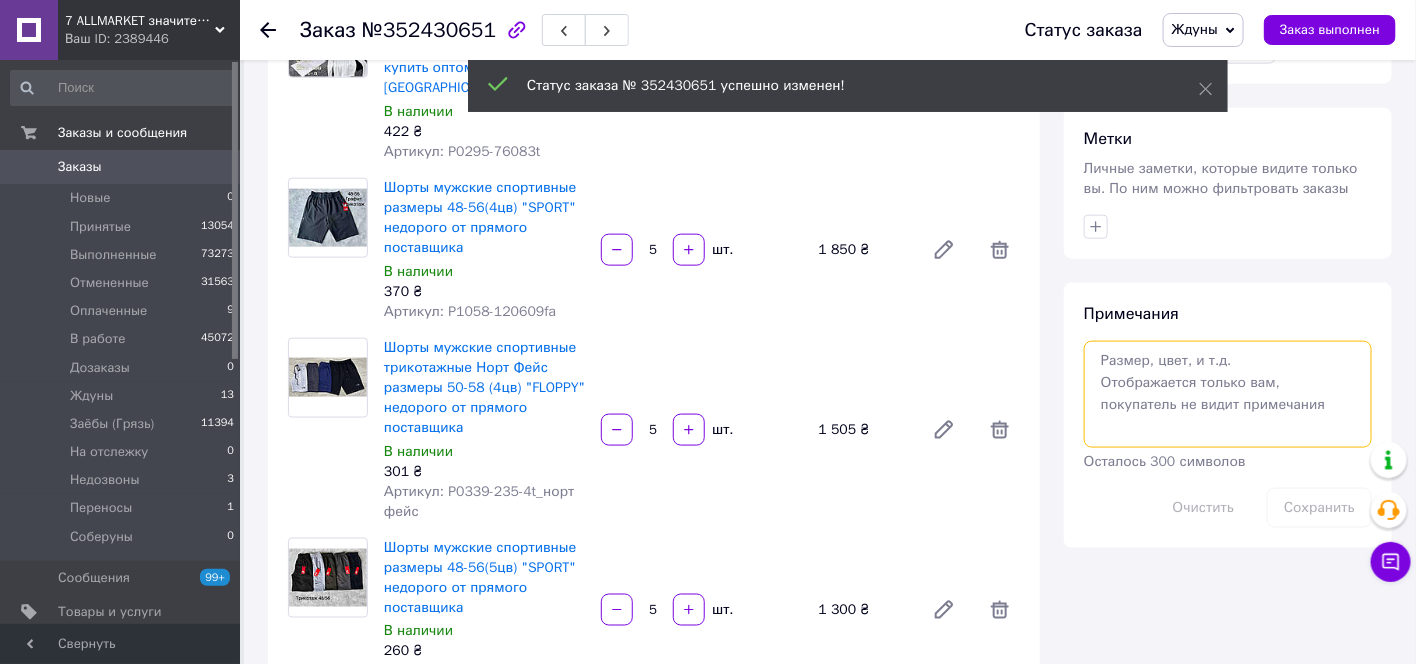 click at bounding box center (1228, 394) 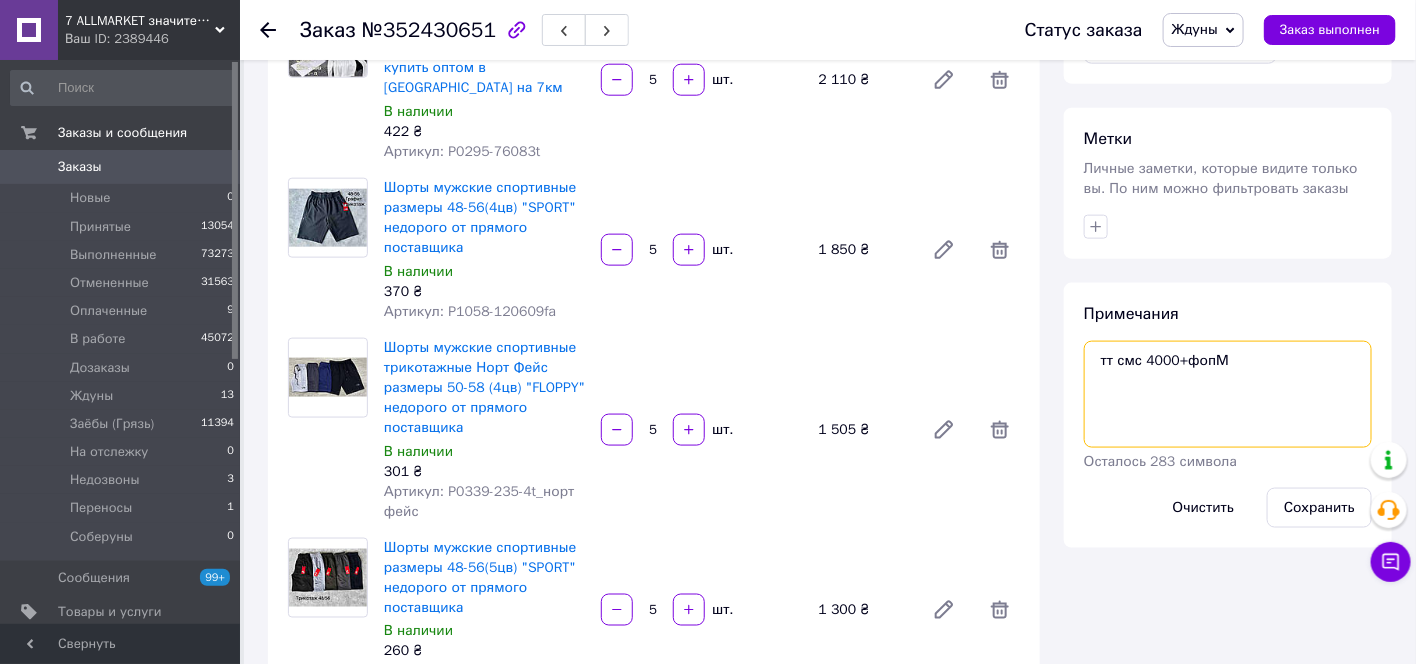 type on "тт смс 4000+фопМ" 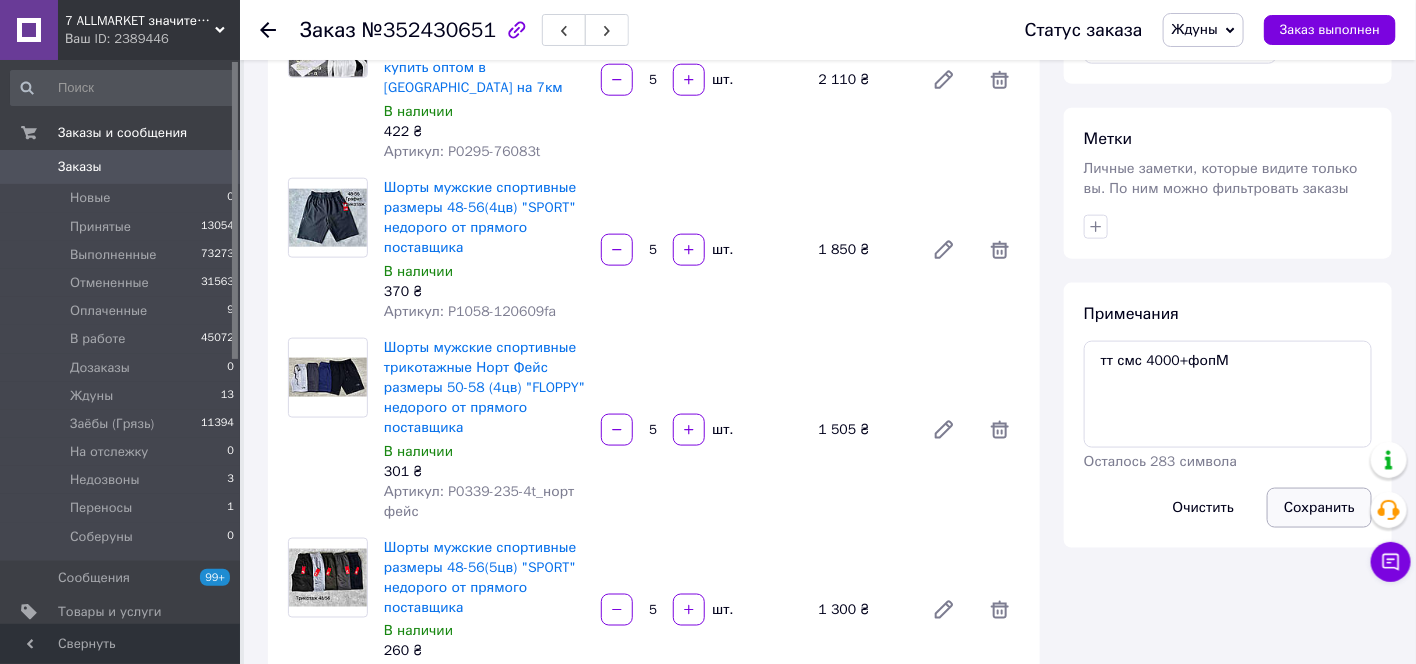 drag, startPoint x: 1302, startPoint y: 459, endPoint x: 1303, endPoint y: 472, distance: 13.038404 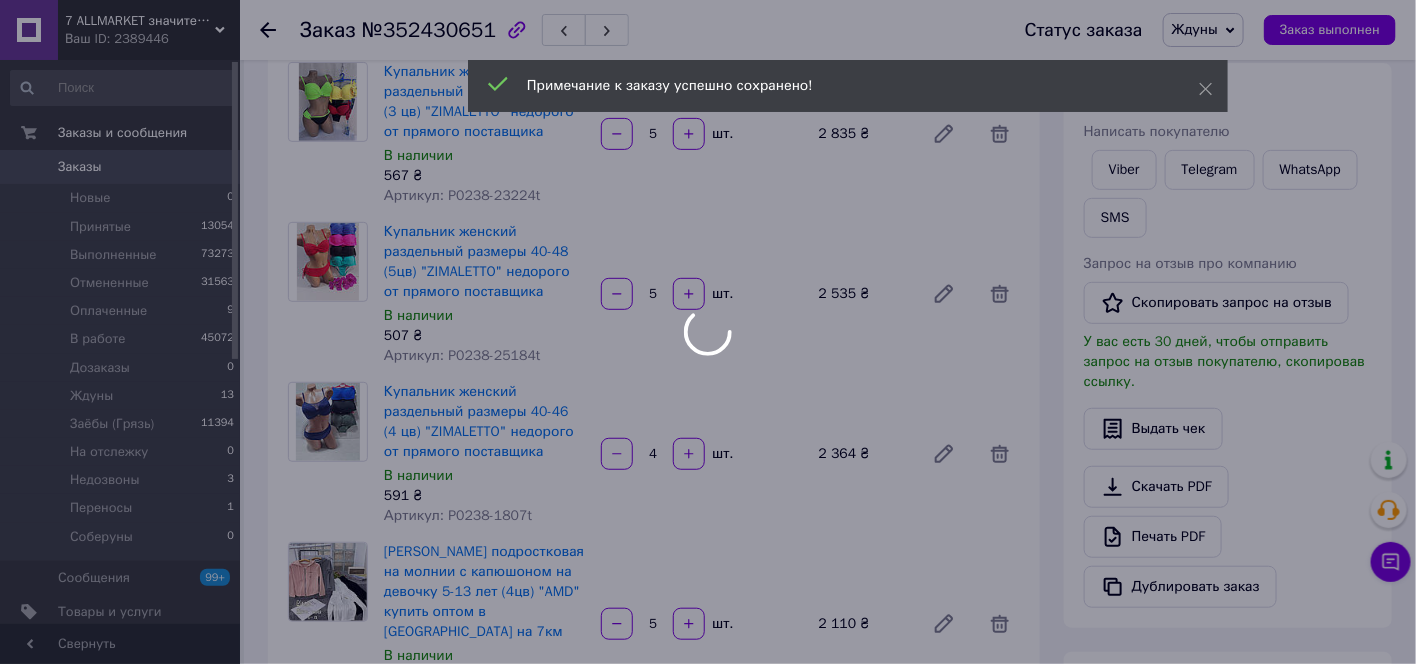 scroll, scrollTop: 0, scrollLeft: 0, axis: both 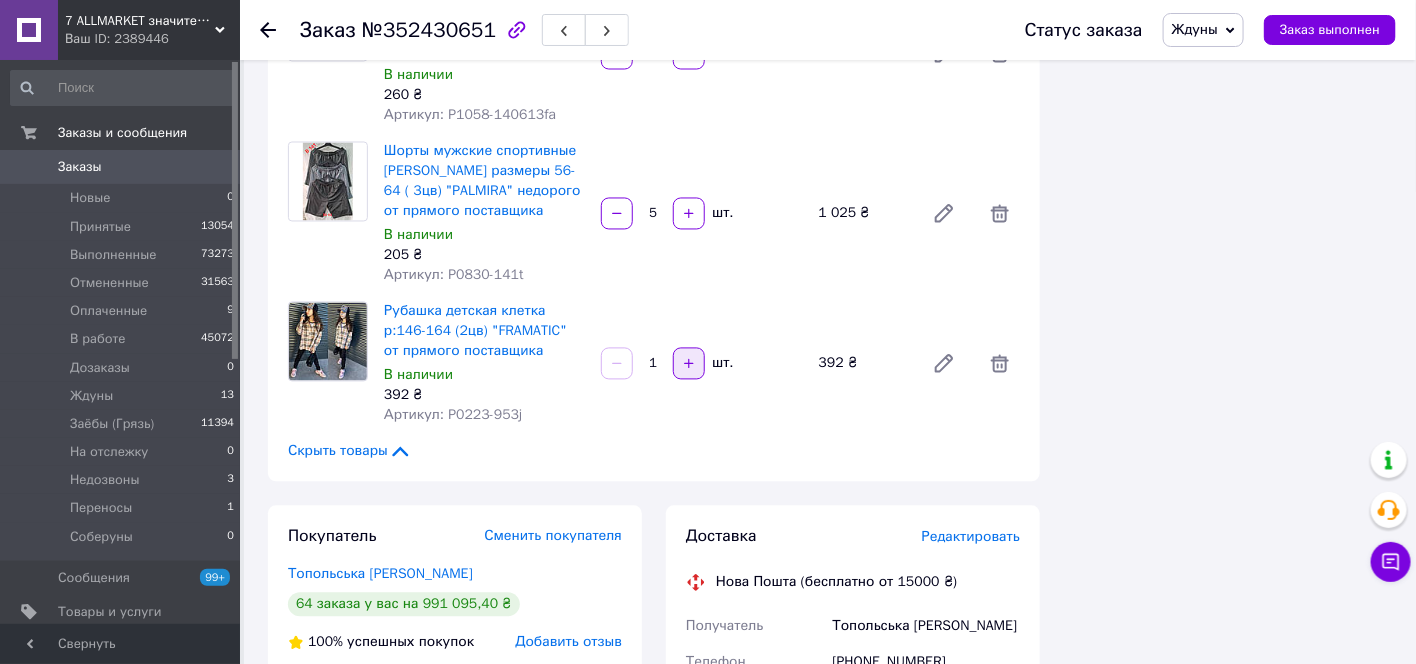 click at bounding box center [689, 364] 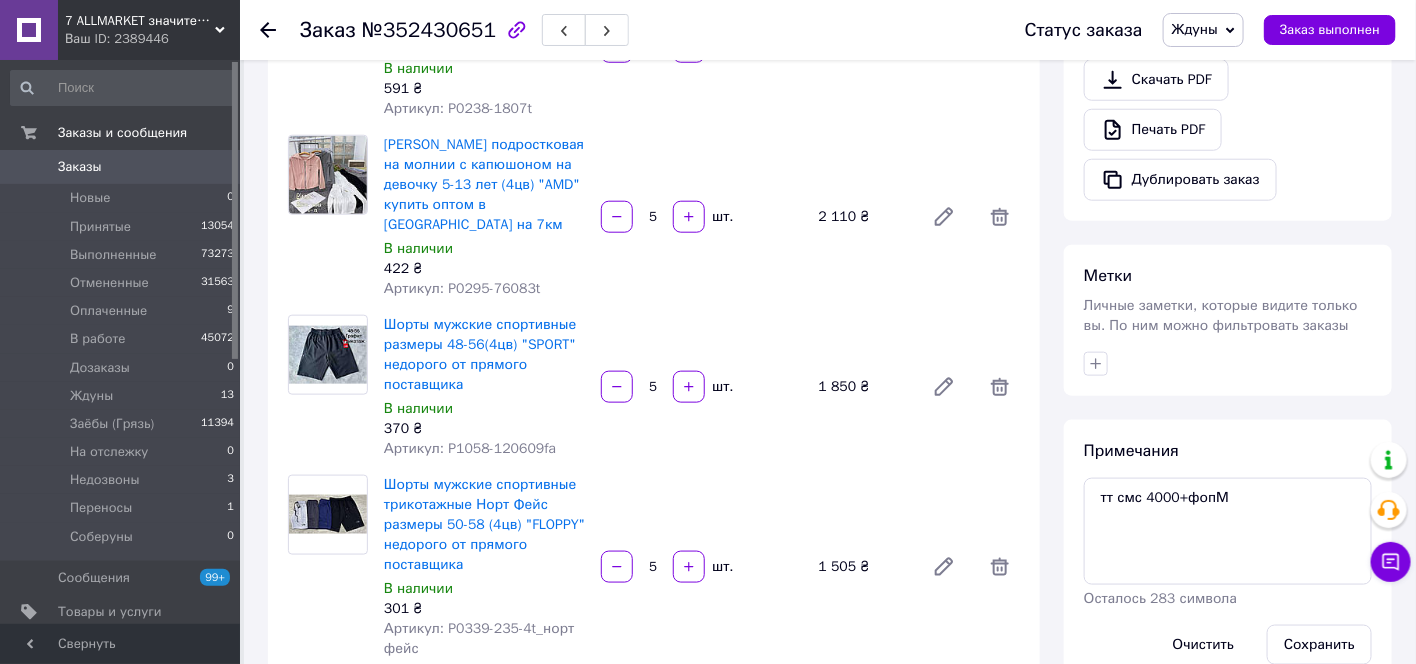 scroll, scrollTop: 889, scrollLeft: 0, axis: vertical 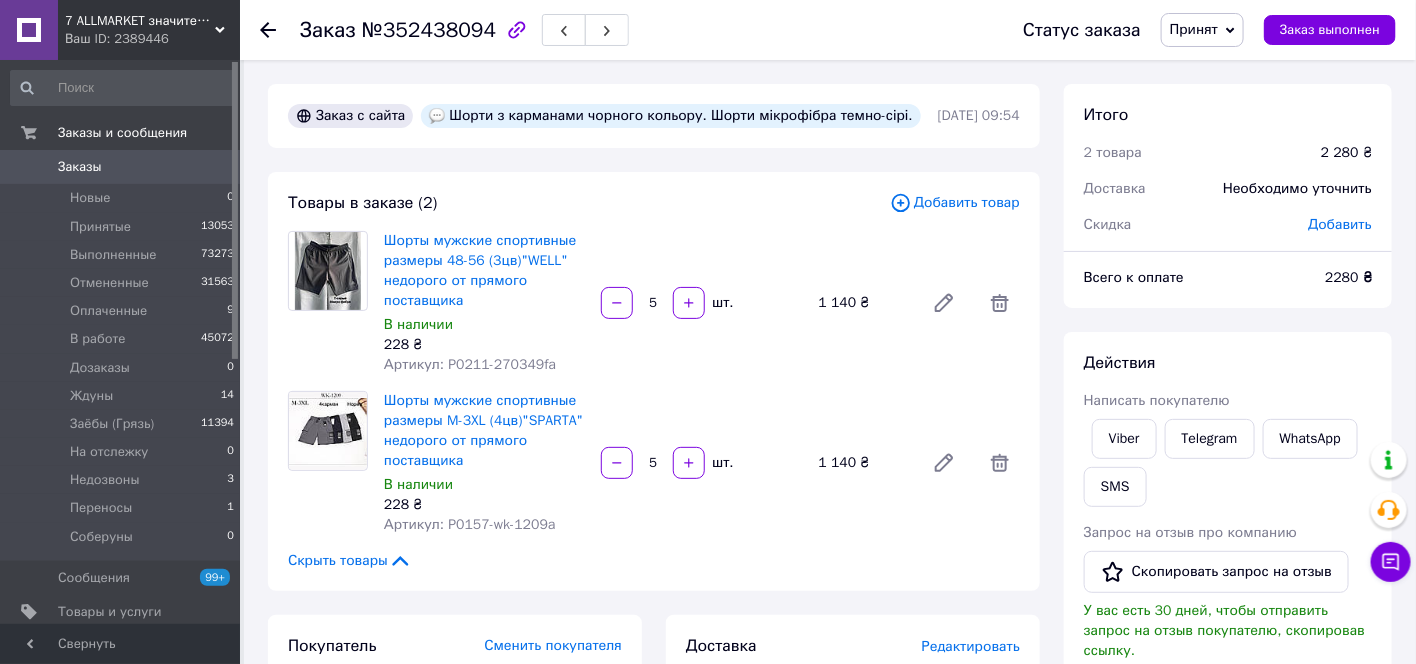 click on "Принят" at bounding box center [1194, 29] 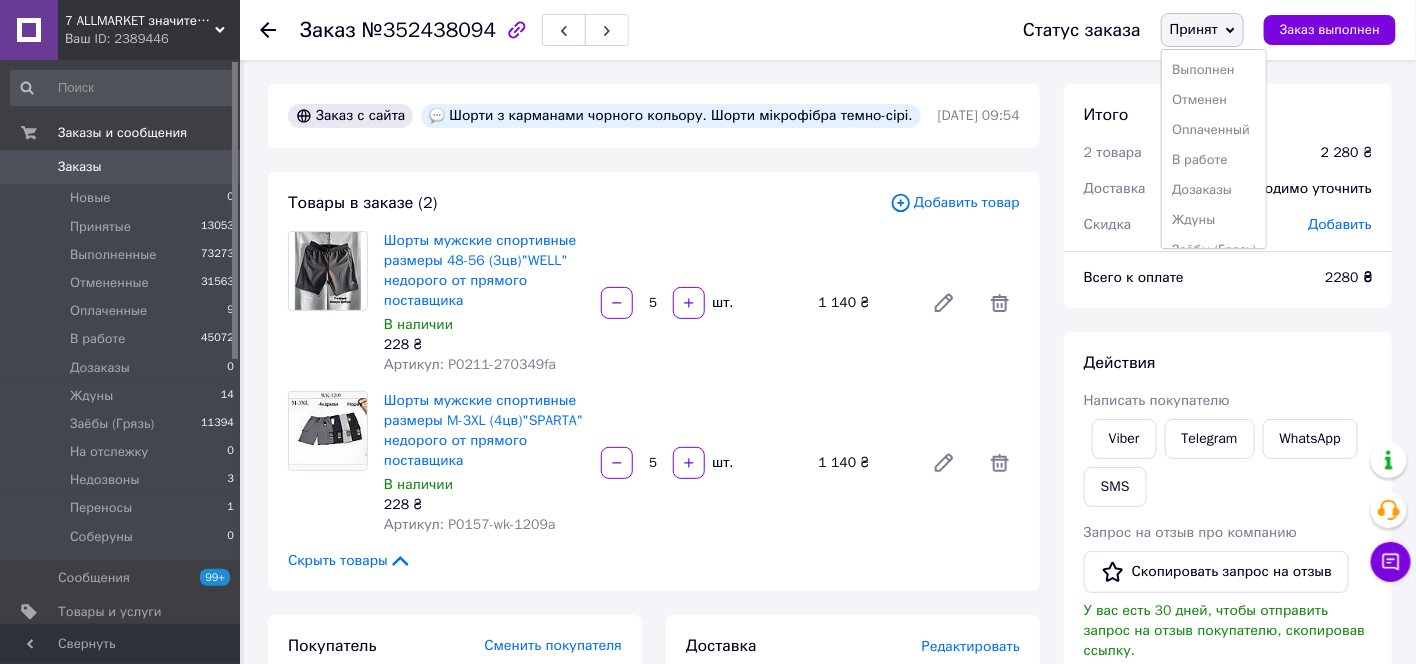 click on "Ждуны" at bounding box center (1214, 220) 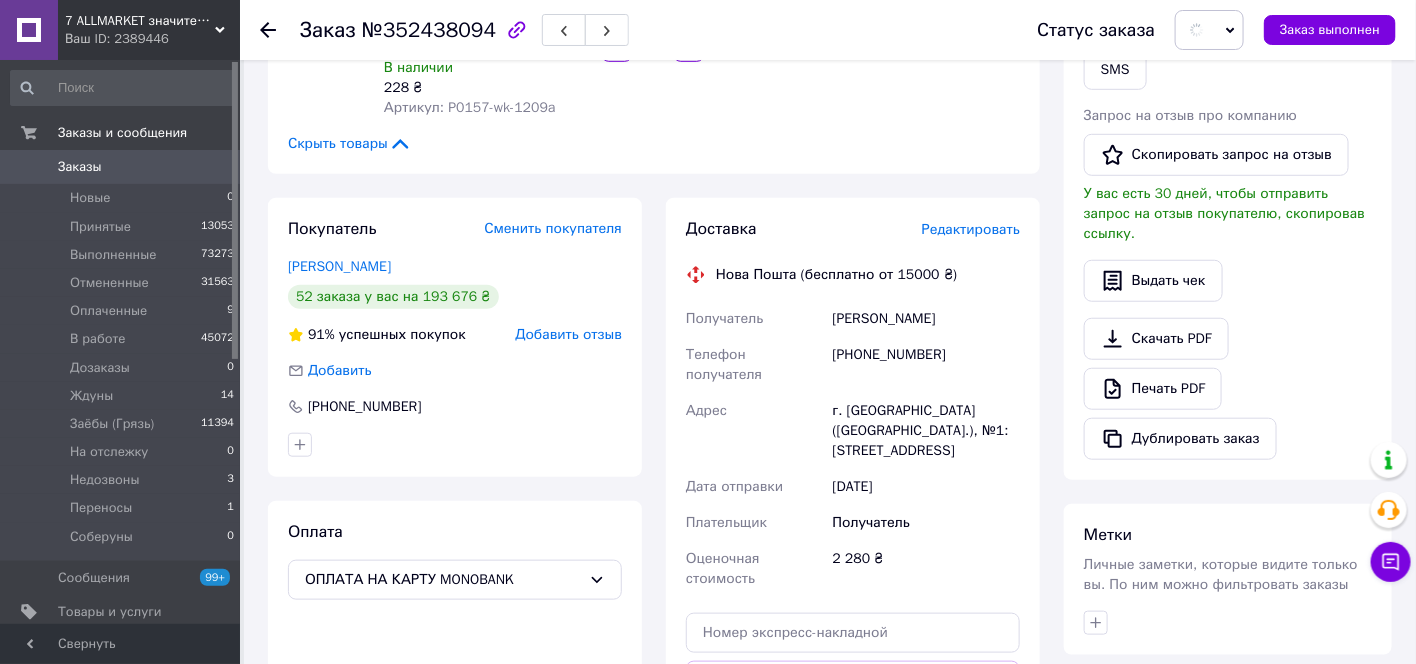 scroll, scrollTop: 735, scrollLeft: 0, axis: vertical 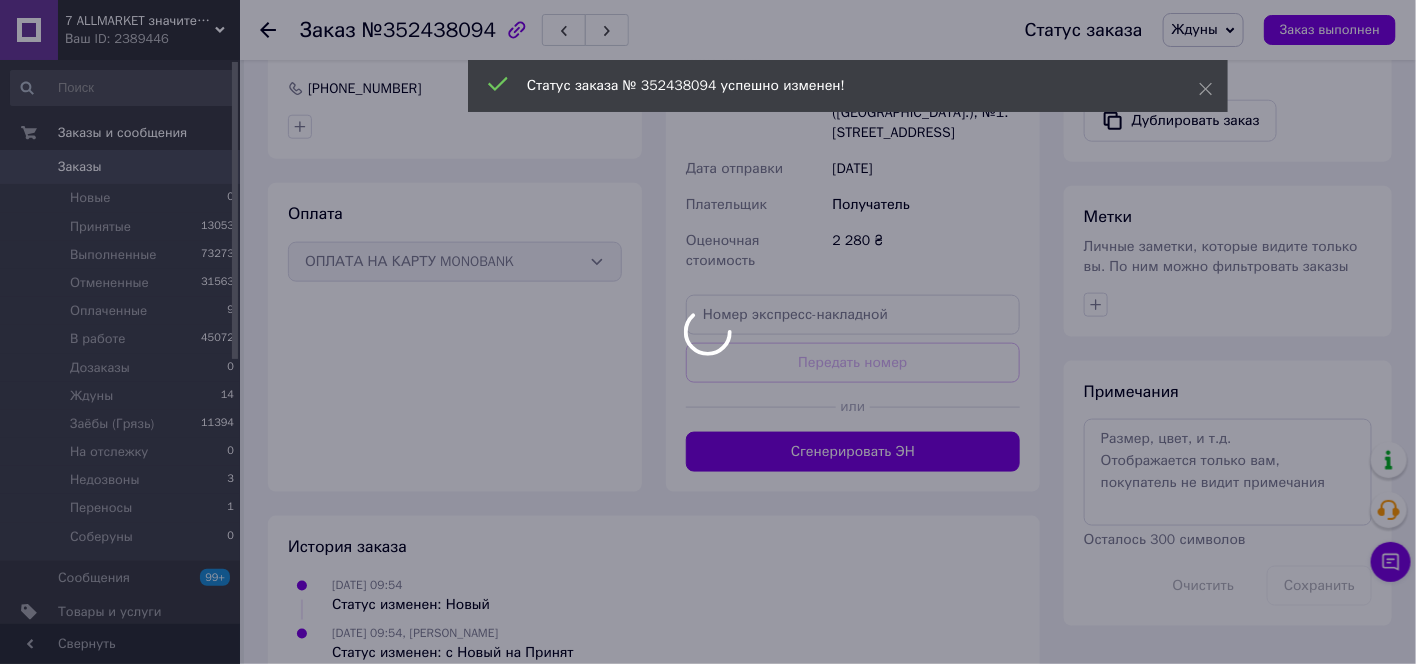 click at bounding box center [708, 332] 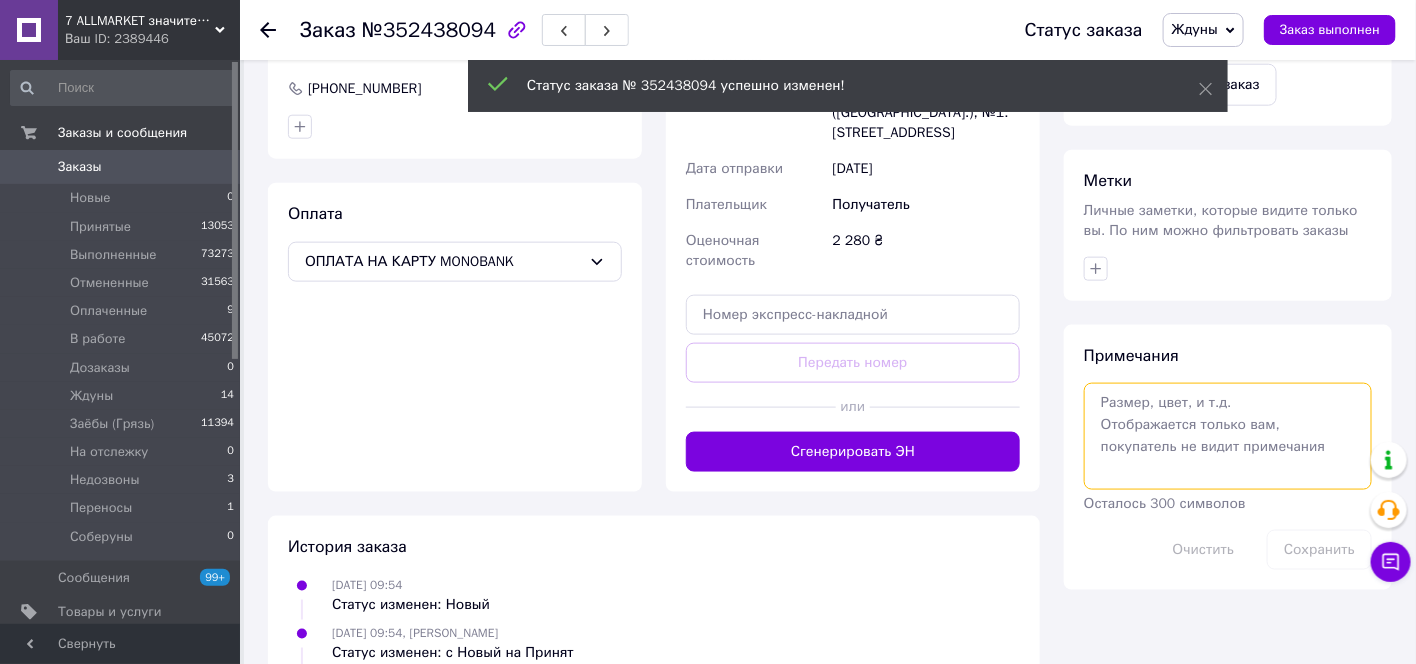 click at bounding box center (1228, 436) 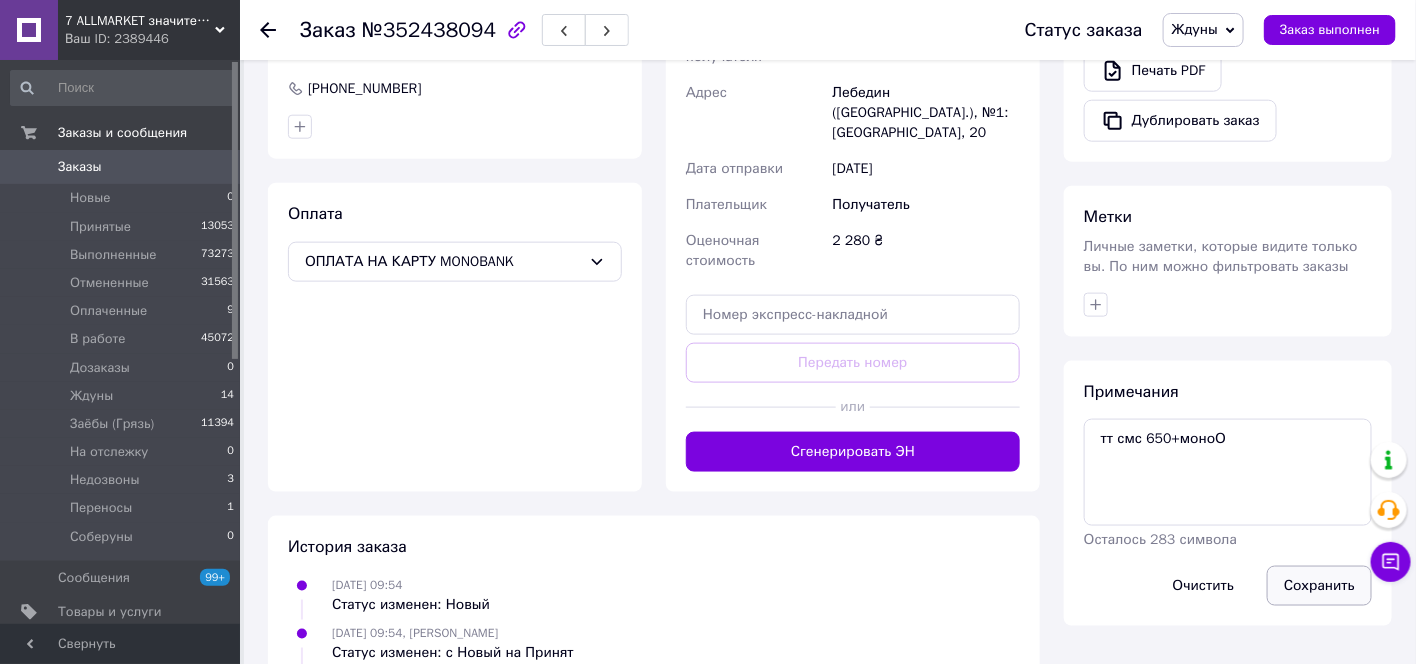 click on "Сохранить" at bounding box center (1319, 586) 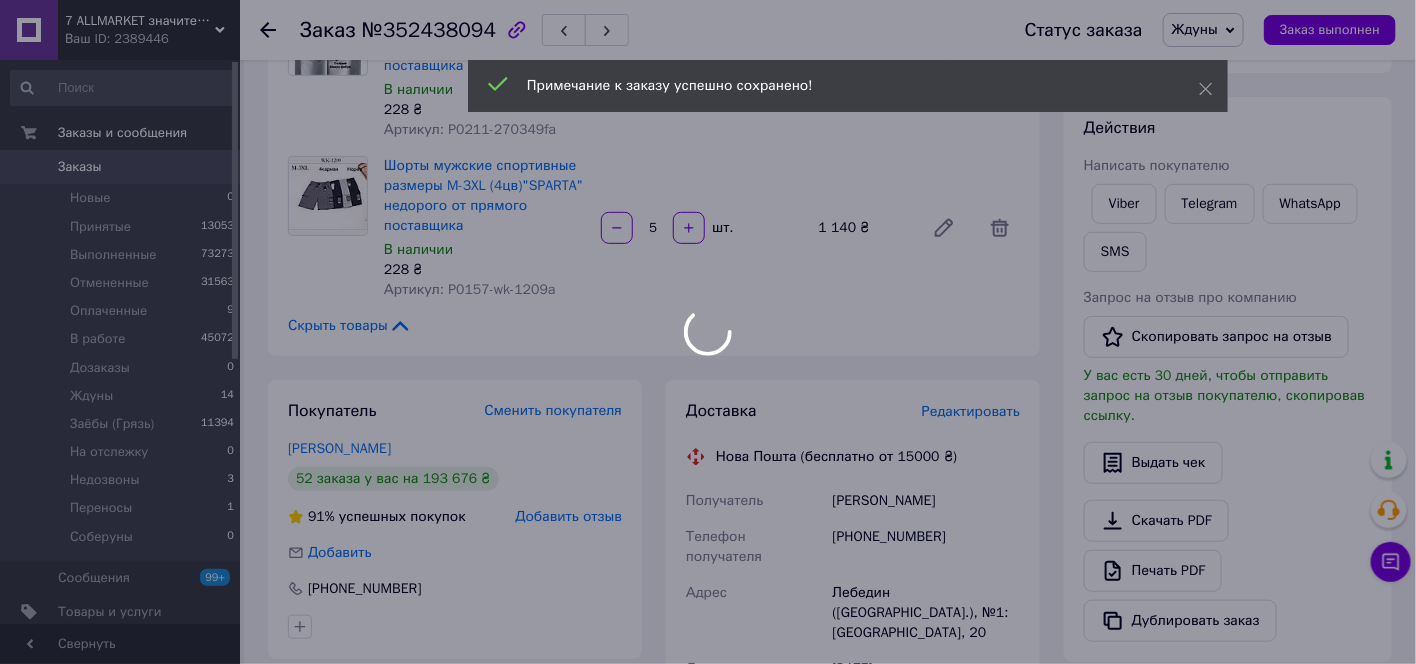 scroll, scrollTop: 0, scrollLeft: 0, axis: both 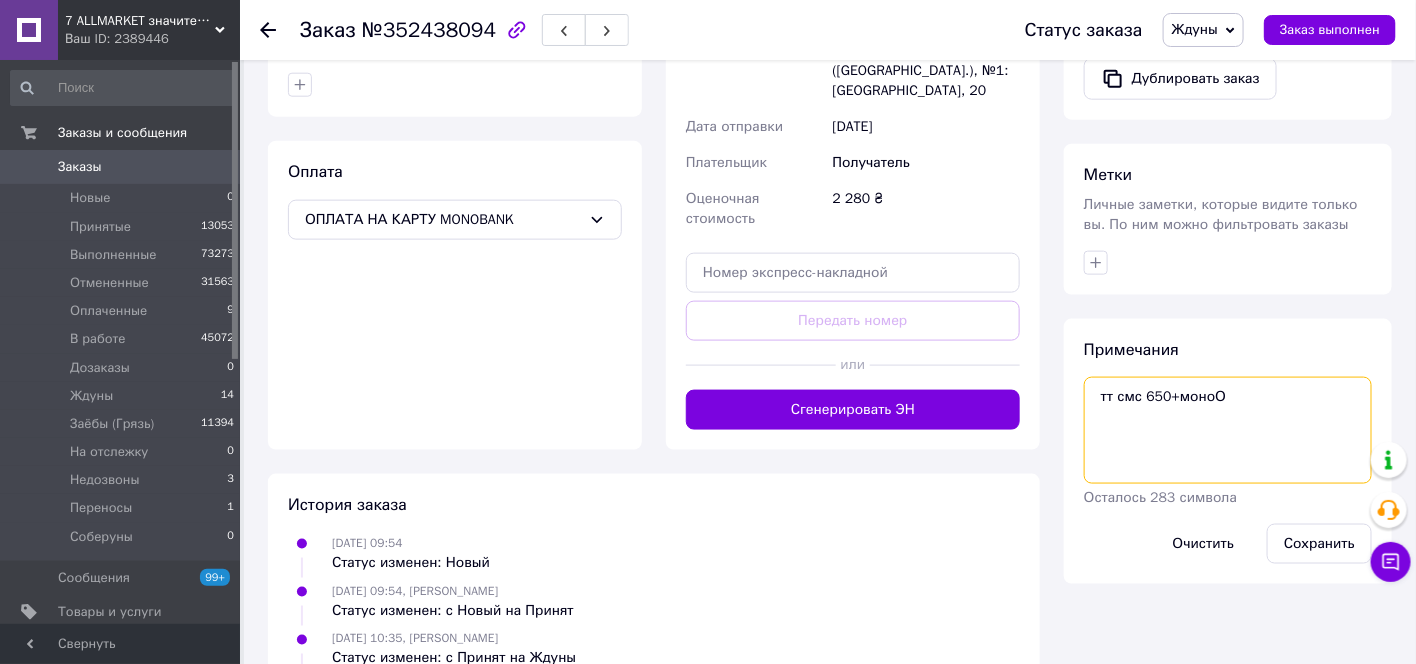 click on "тт смс 650+моноО" at bounding box center [1228, 430] 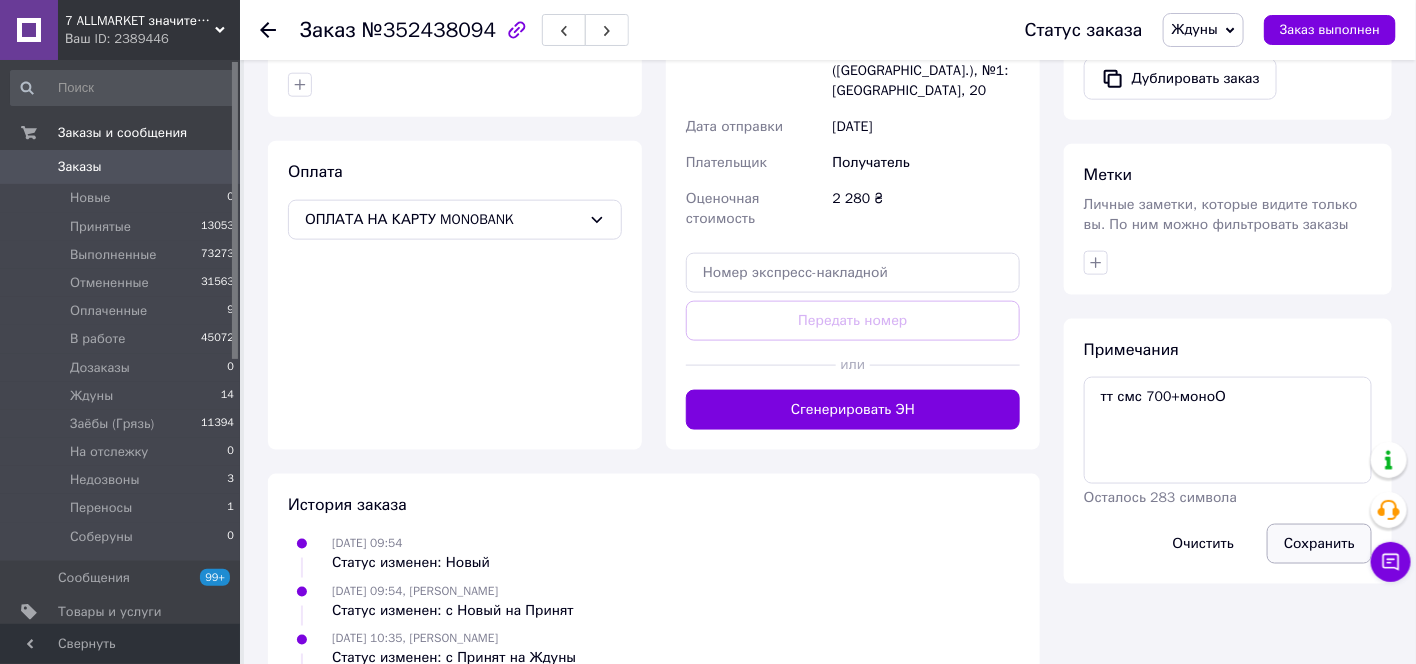 click on "Сохранить" at bounding box center [1319, 544] 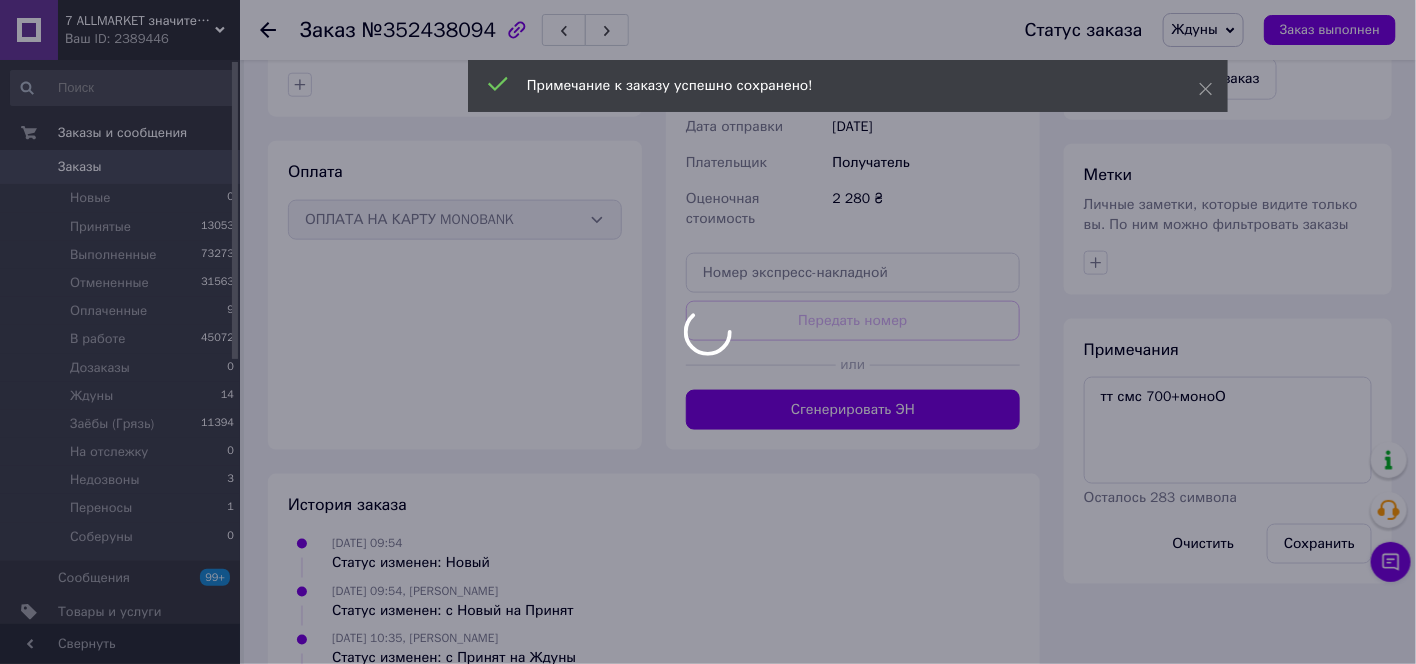 scroll, scrollTop: 111, scrollLeft: 0, axis: vertical 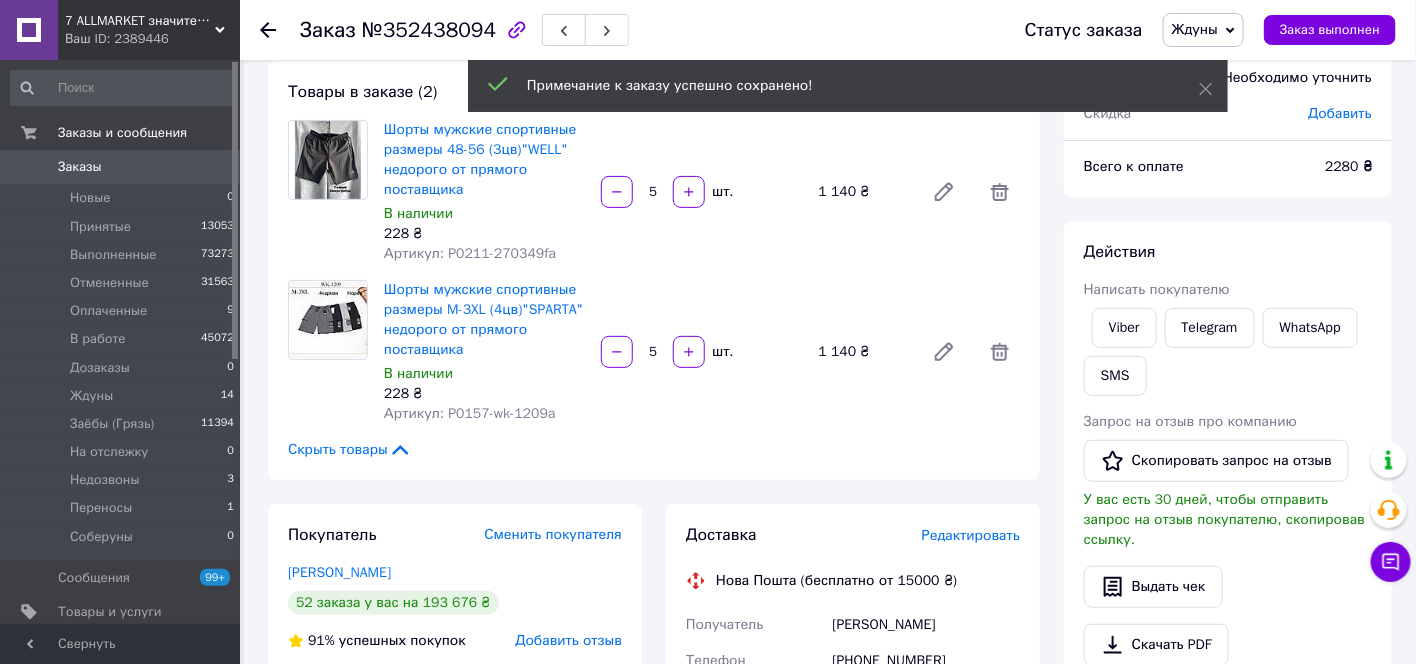 drag, startPoint x: 661, startPoint y: 232, endPoint x: 634, endPoint y: 127, distance: 108.41586 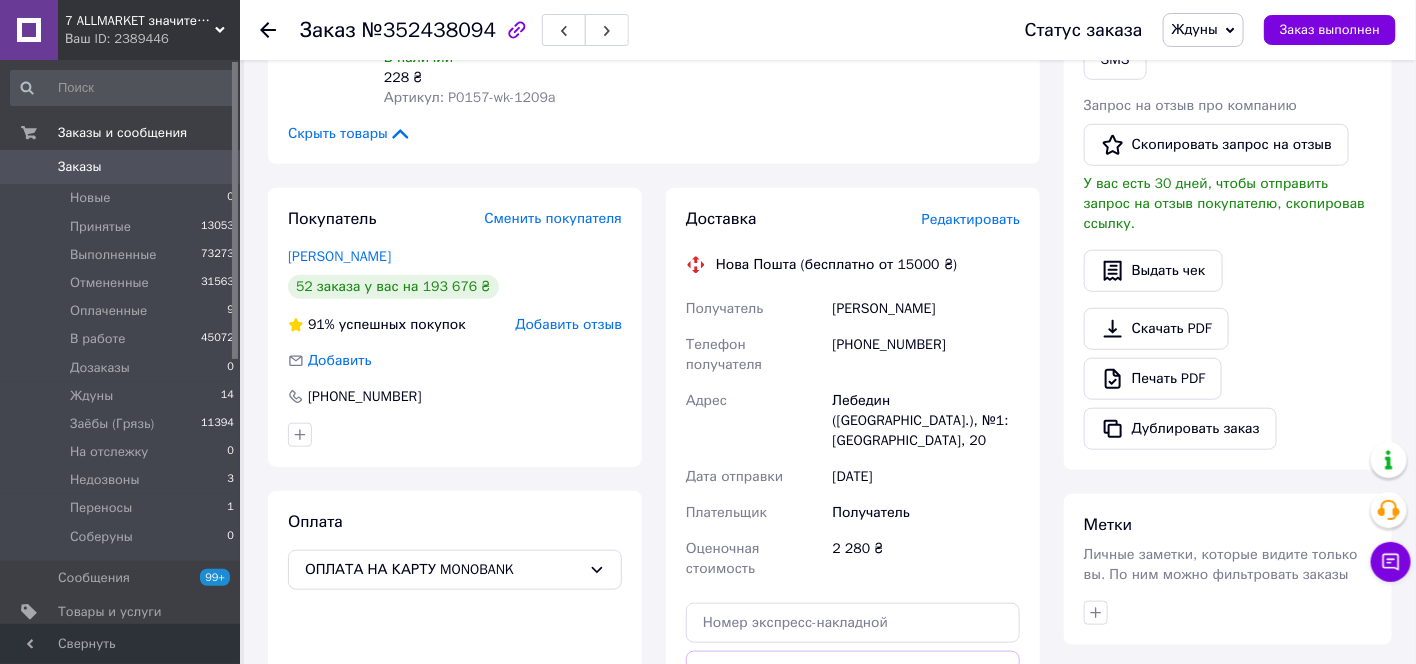 scroll, scrollTop: 777, scrollLeft: 0, axis: vertical 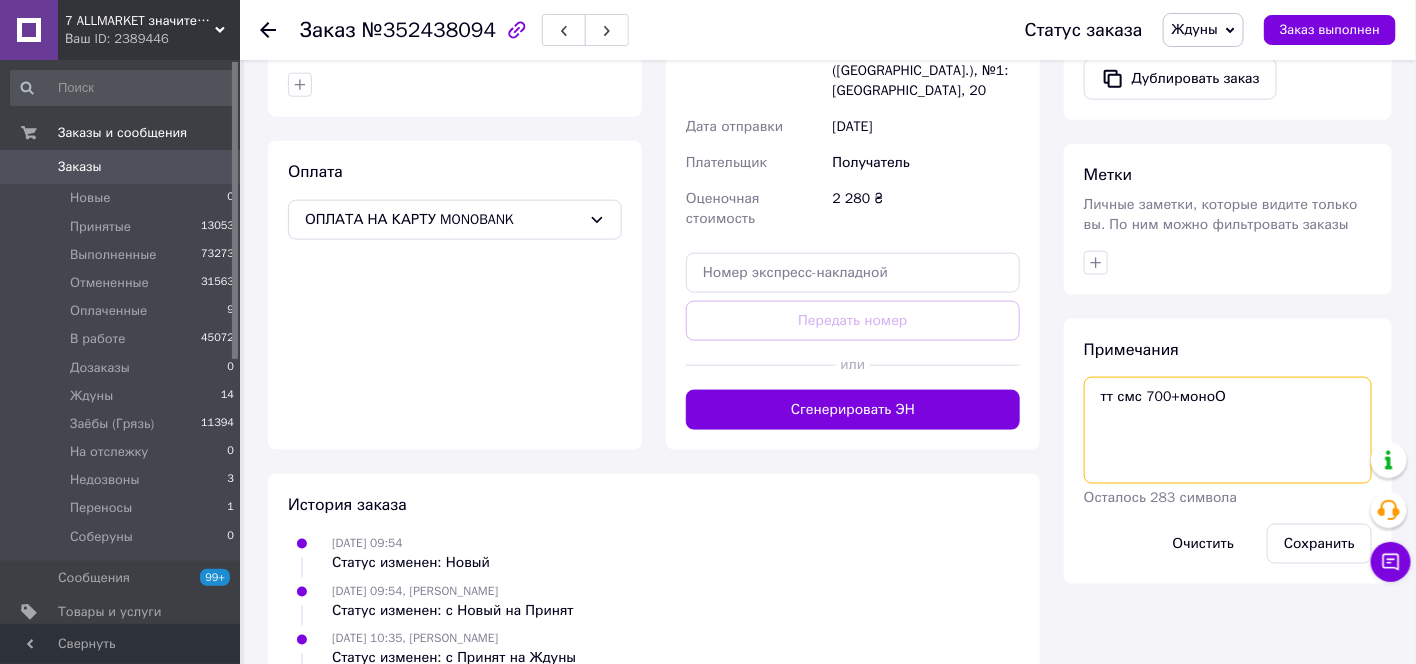 click on "тт смс 700+моноО" at bounding box center (1228, 430) 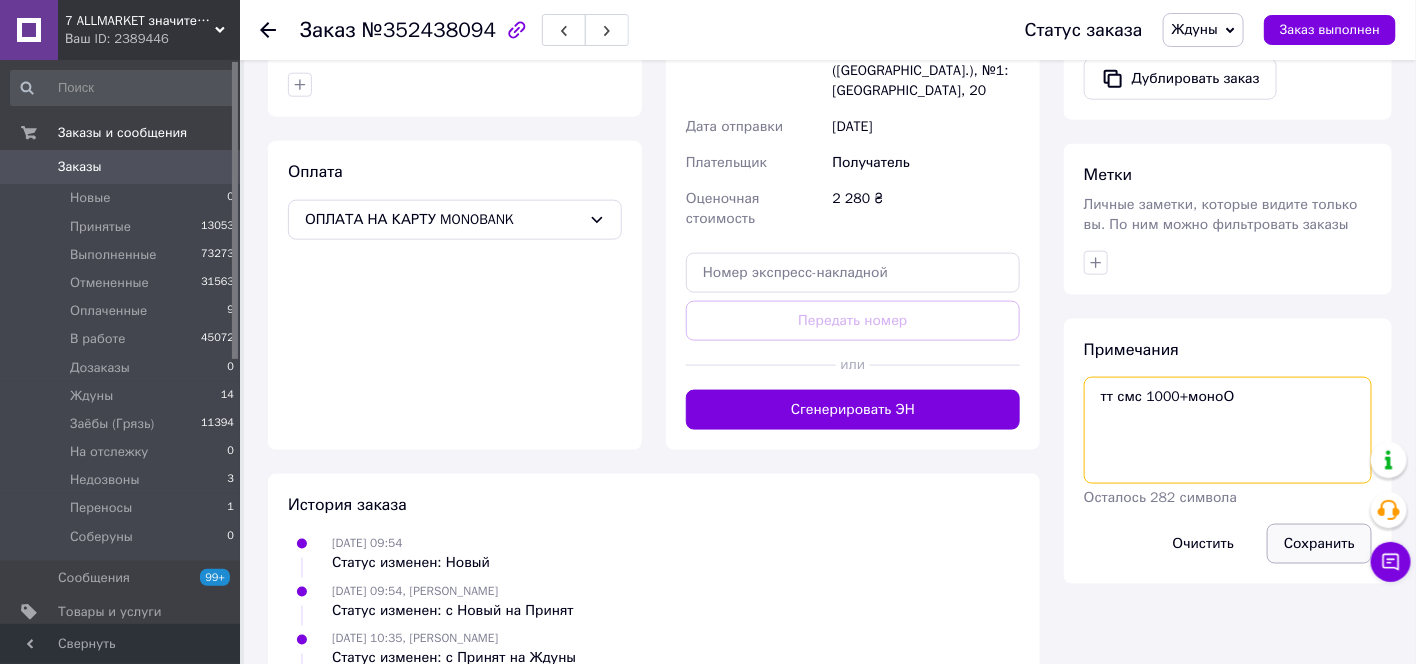 type on "тт смс 1000+моноО" 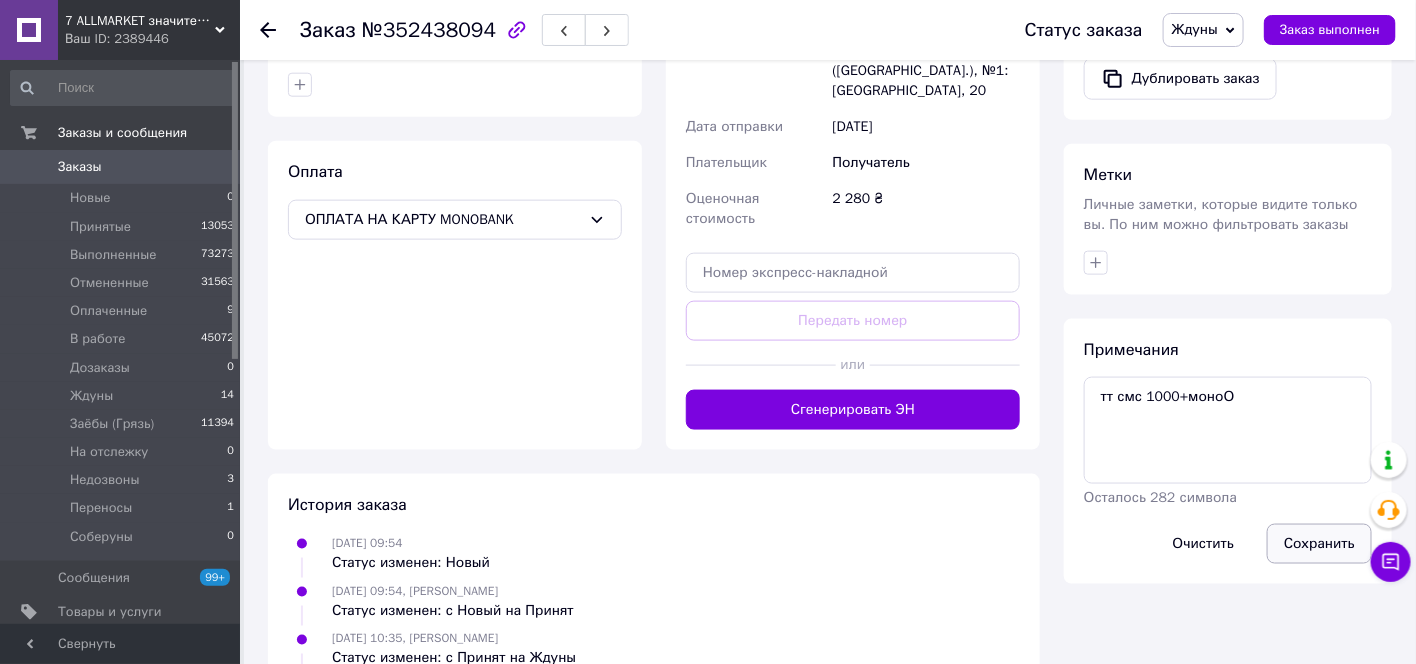 drag, startPoint x: 1329, startPoint y: 532, endPoint x: 1300, endPoint y: 535, distance: 29.15476 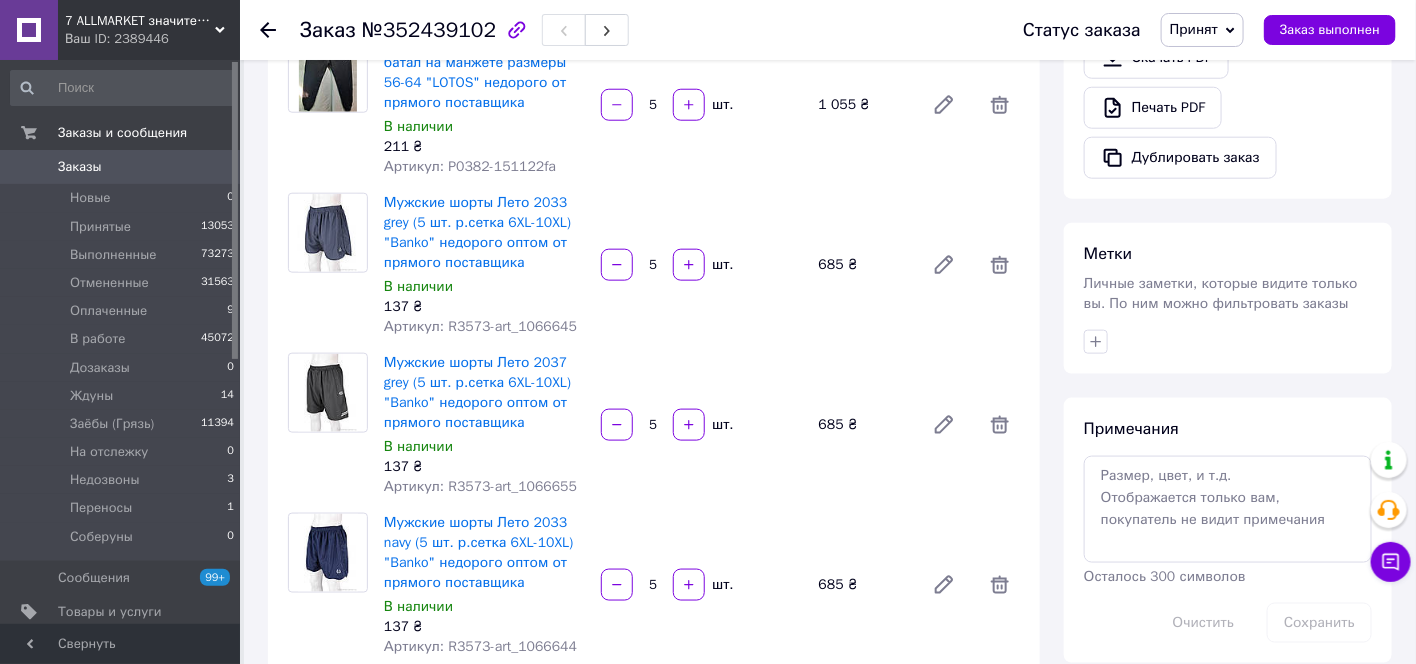 scroll, scrollTop: 0, scrollLeft: 0, axis: both 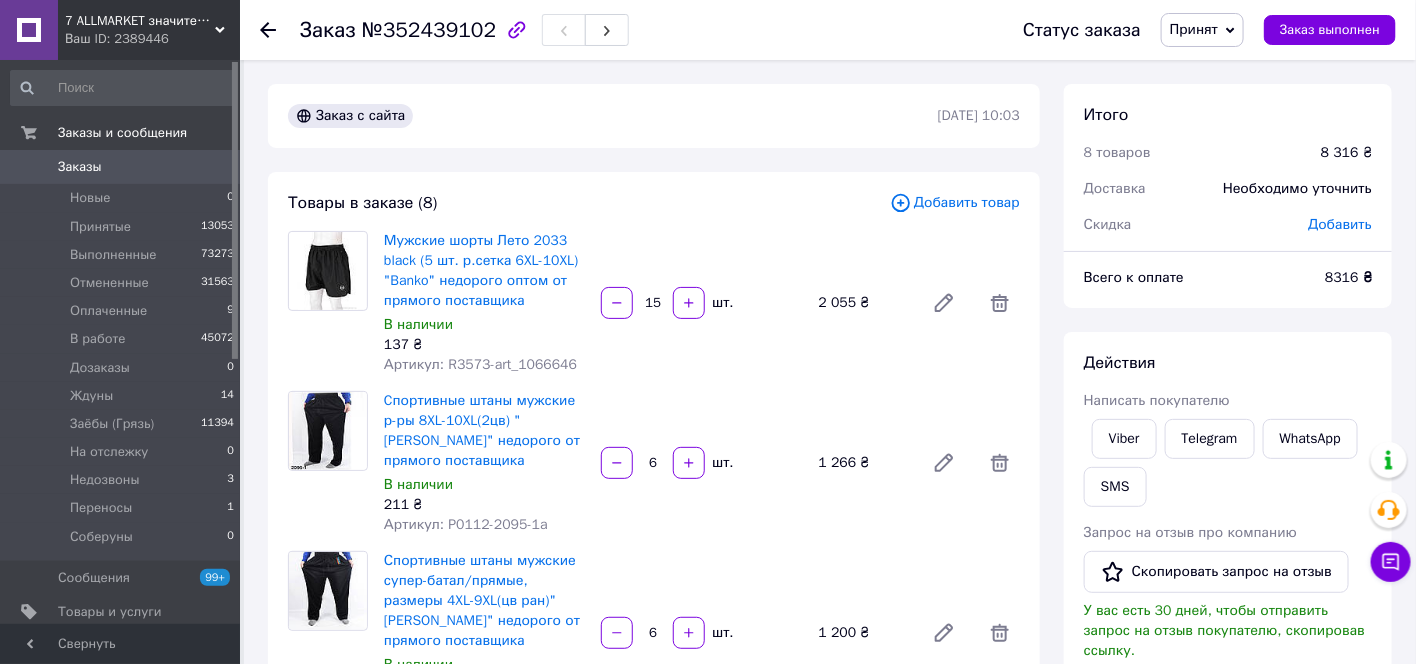 click on "Принят" at bounding box center [1194, 29] 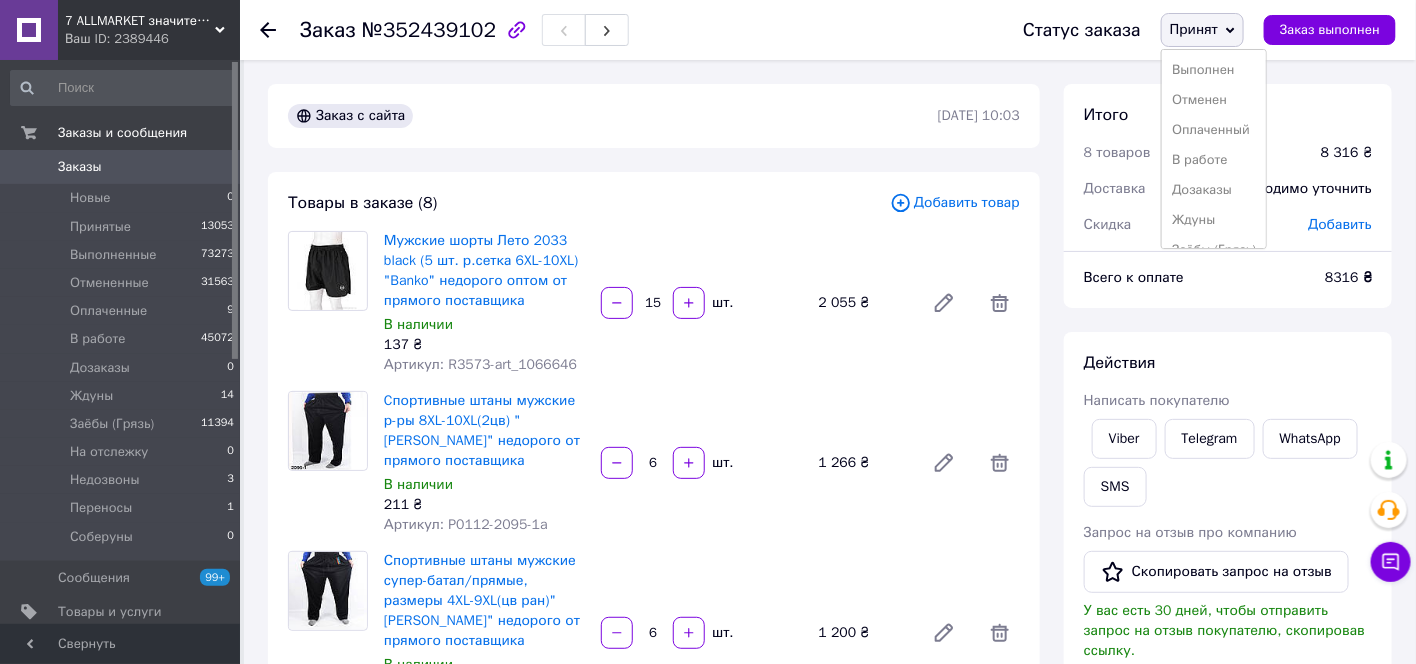 drag, startPoint x: 1209, startPoint y: 224, endPoint x: 1207, endPoint y: 236, distance: 12.165525 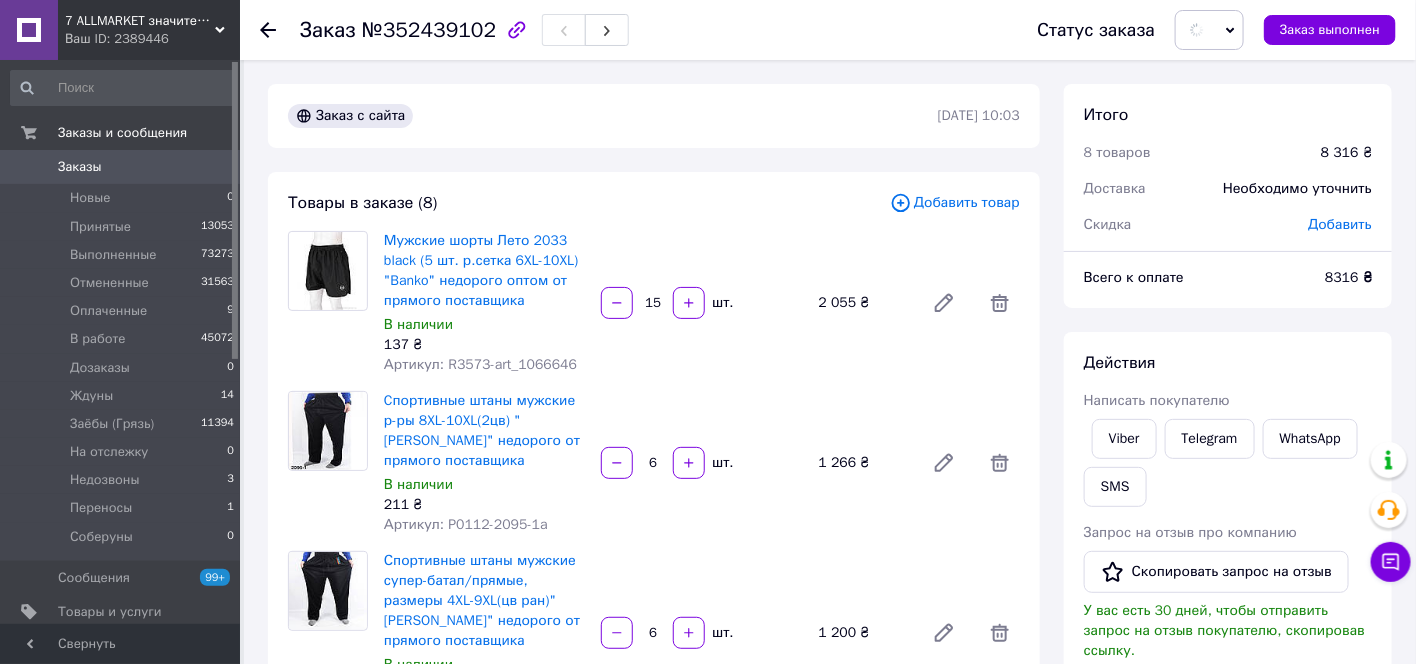 scroll, scrollTop: 666, scrollLeft: 0, axis: vertical 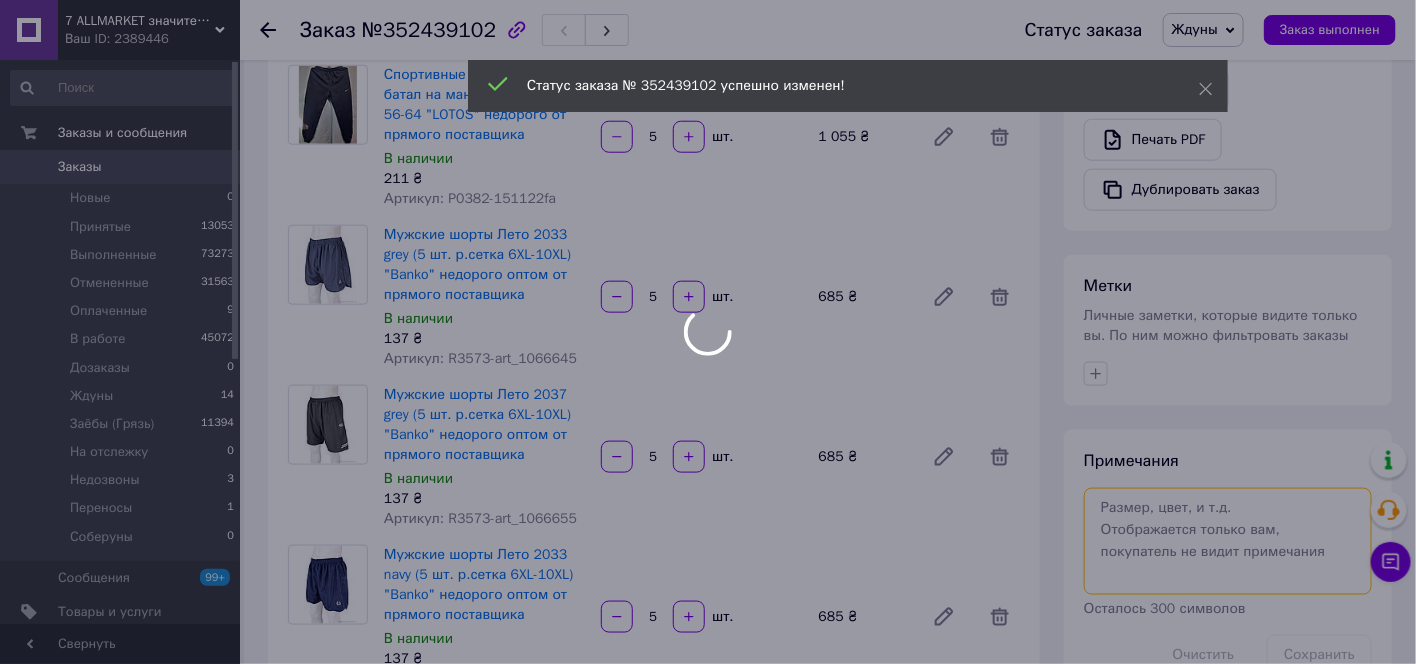 click on "7 ALLMARKET  значительно дешевле! Ваш ID: 2389446 Сайт 7 ALLMARKET  значительно дешевле! Кабинет покупателя Проверить состояние системы Страница на портале Справка Выйти Заказы и сообщения Заказы 0 Новые 0 Принятые 13053 Выполненные 73273 Отмененные 31563 Оплаченные 9 В работе 45072 Дозаказы 0 Ждуны 14 Заёбы (Грязь) 11394 На отслежку 0 Недозвоны 3 Переносы 1 Соберуны 0 Сообщения 99+ Товары и услуги Уведомления 5 99+ Показатели работы компании Панель управления Отзывы Покупатели Каталог ProSale Аналитика Инструменты вебмастера и SEO Маркет Prom топ" at bounding box center [708, 545] 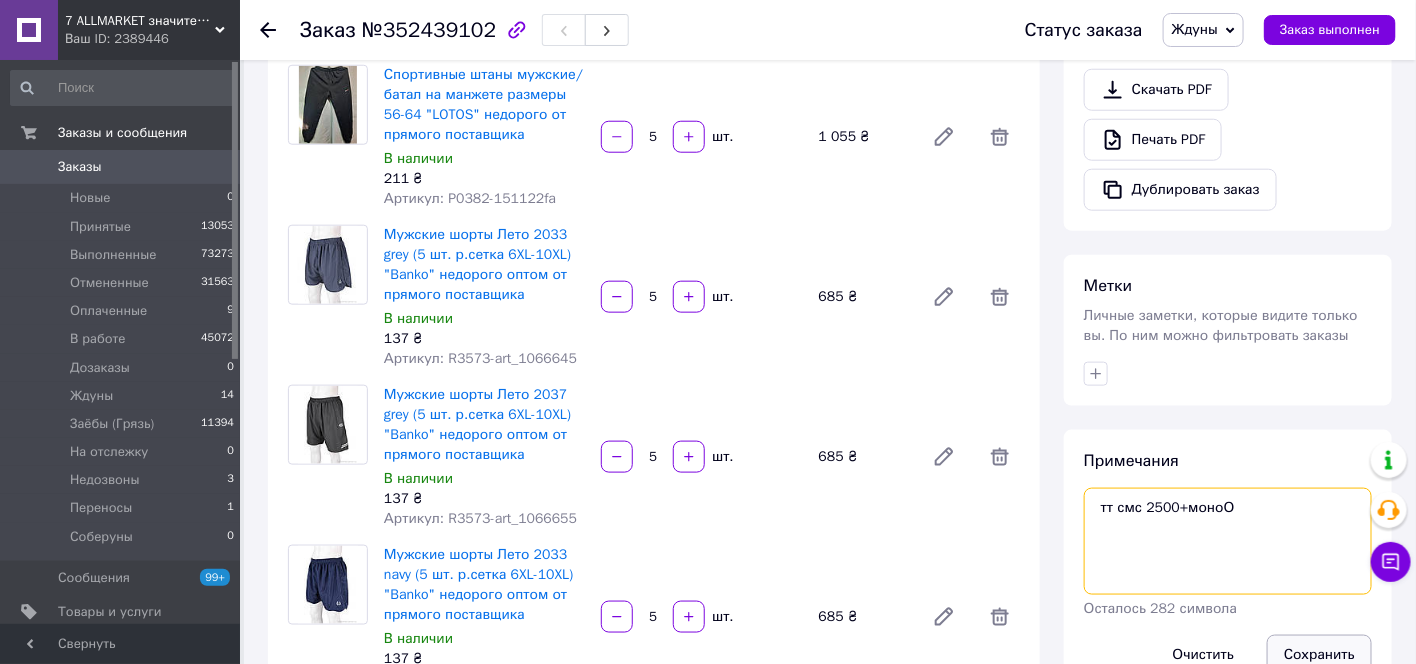 type on "тт смс 2500+моноО" 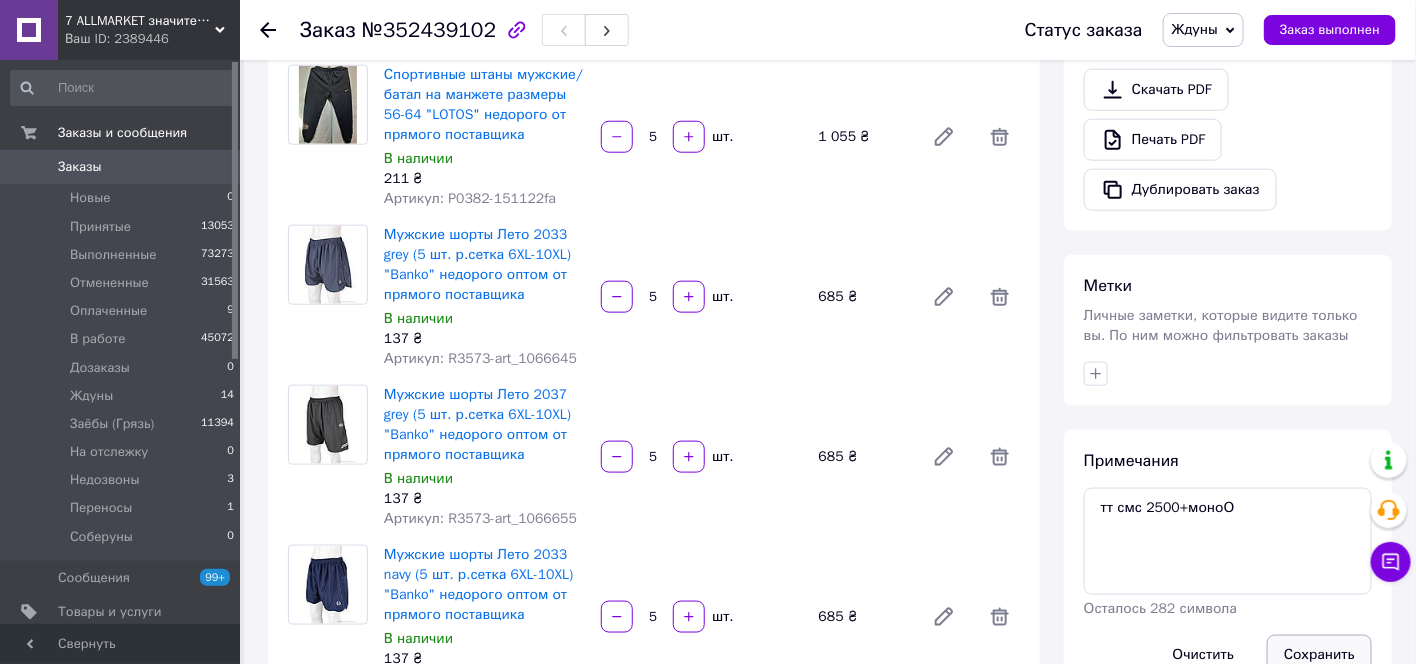 click on "Сохранить" at bounding box center (1319, 655) 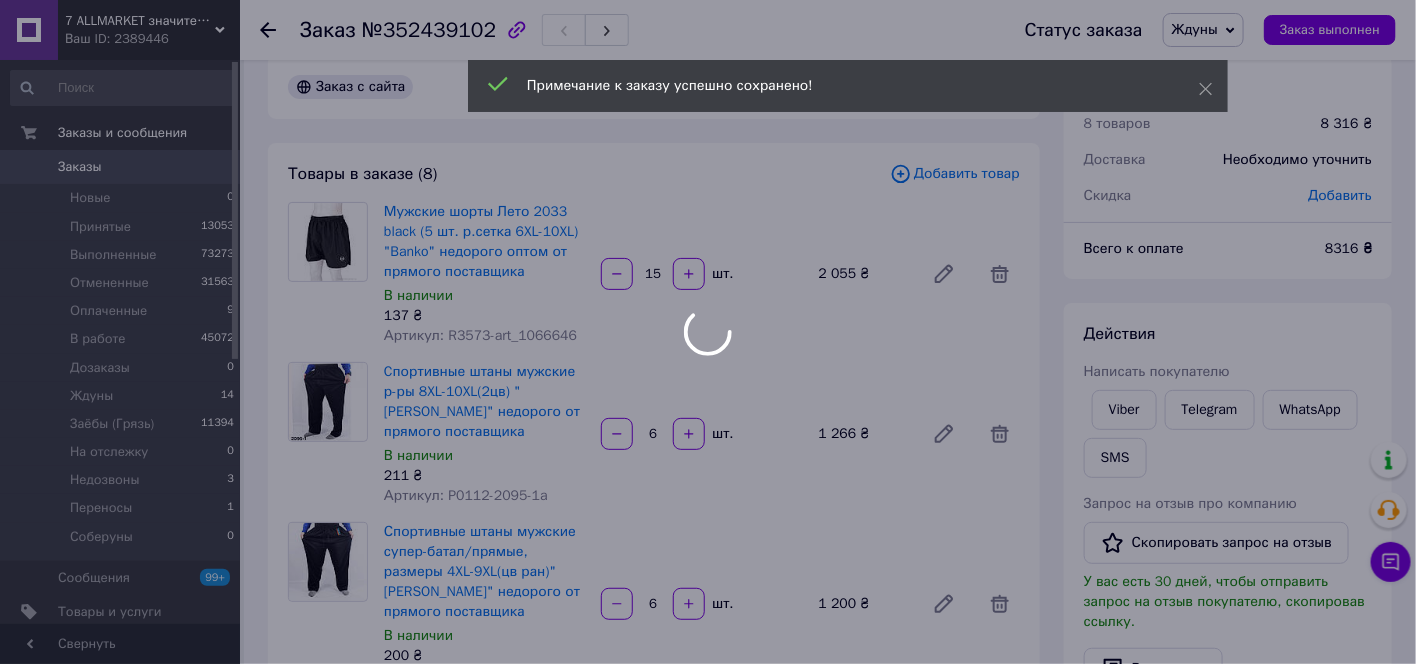 scroll, scrollTop: 0, scrollLeft: 0, axis: both 